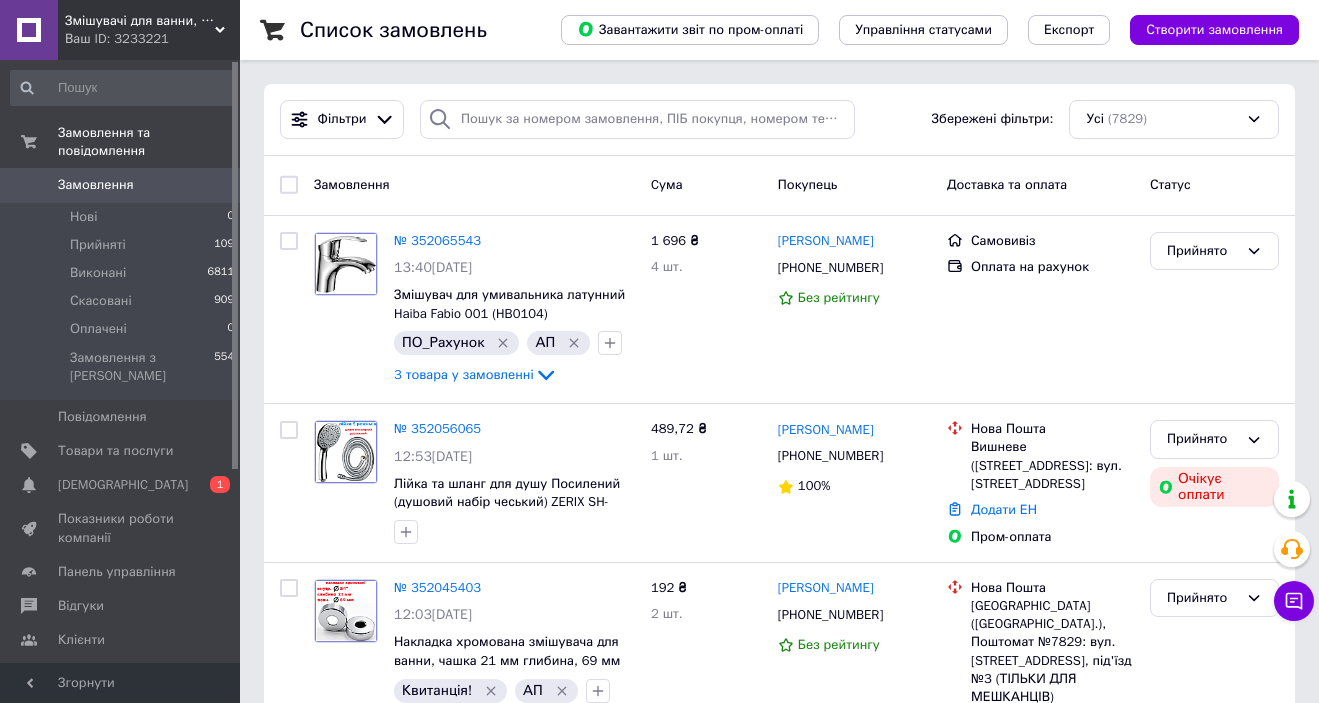 scroll, scrollTop: 0, scrollLeft: 0, axis: both 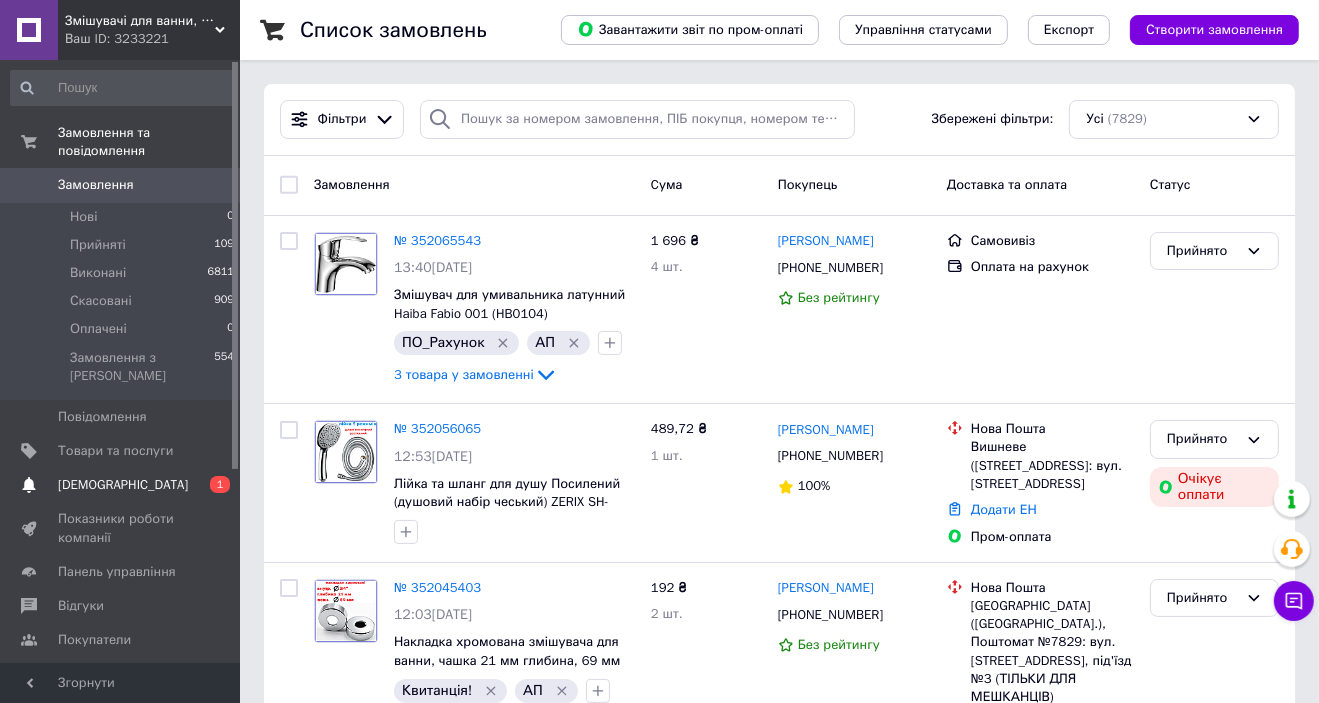 click on "[DEMOGRAPHIC_DATA]" at bounding box center [121, 485] 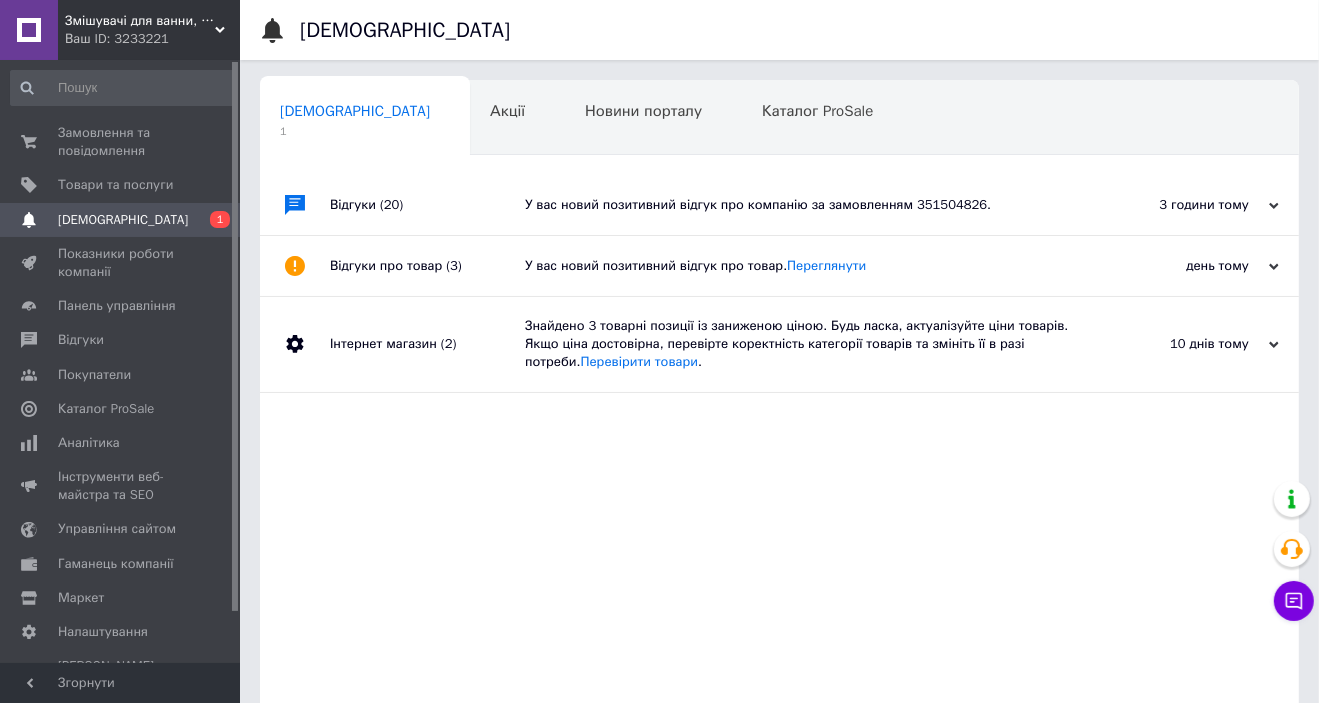click on "У вас новий позитивний відгук про компанію за замовленням 351504826." at bounding box center (802, 205) 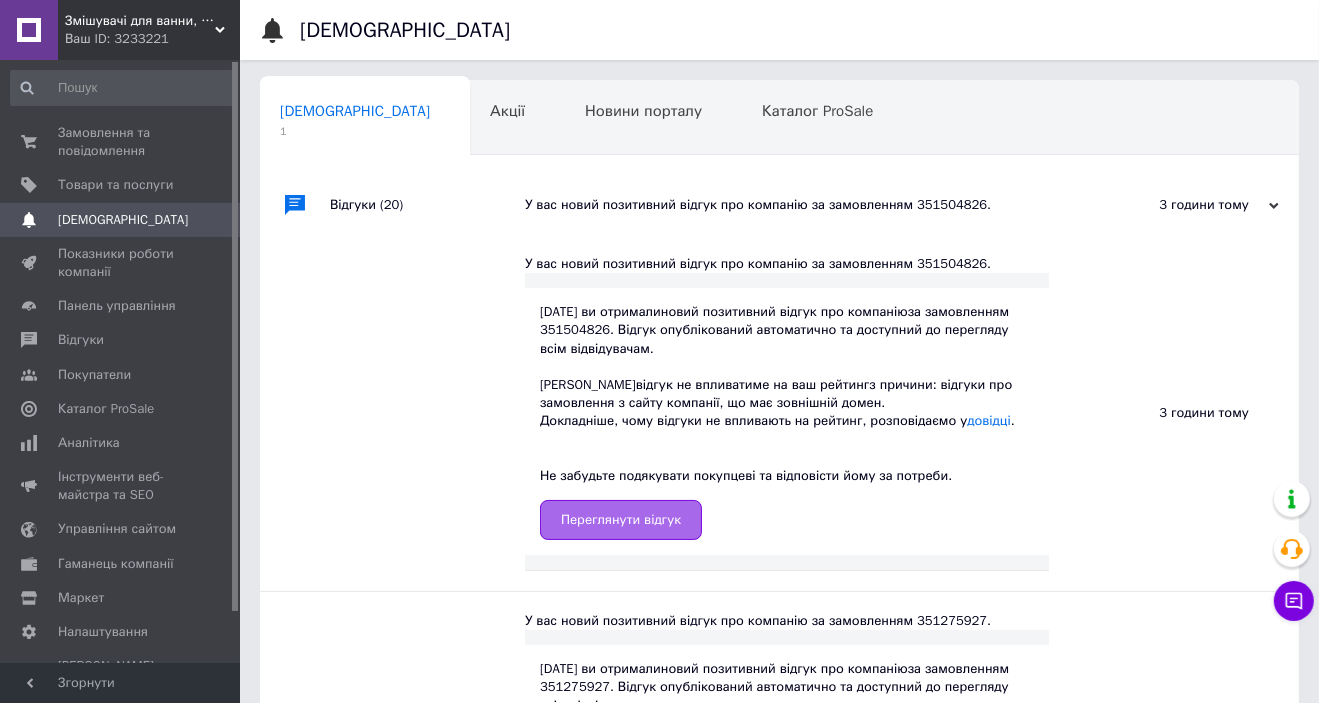 click on "Переглянути відгук" at bounding box center (621, 520) 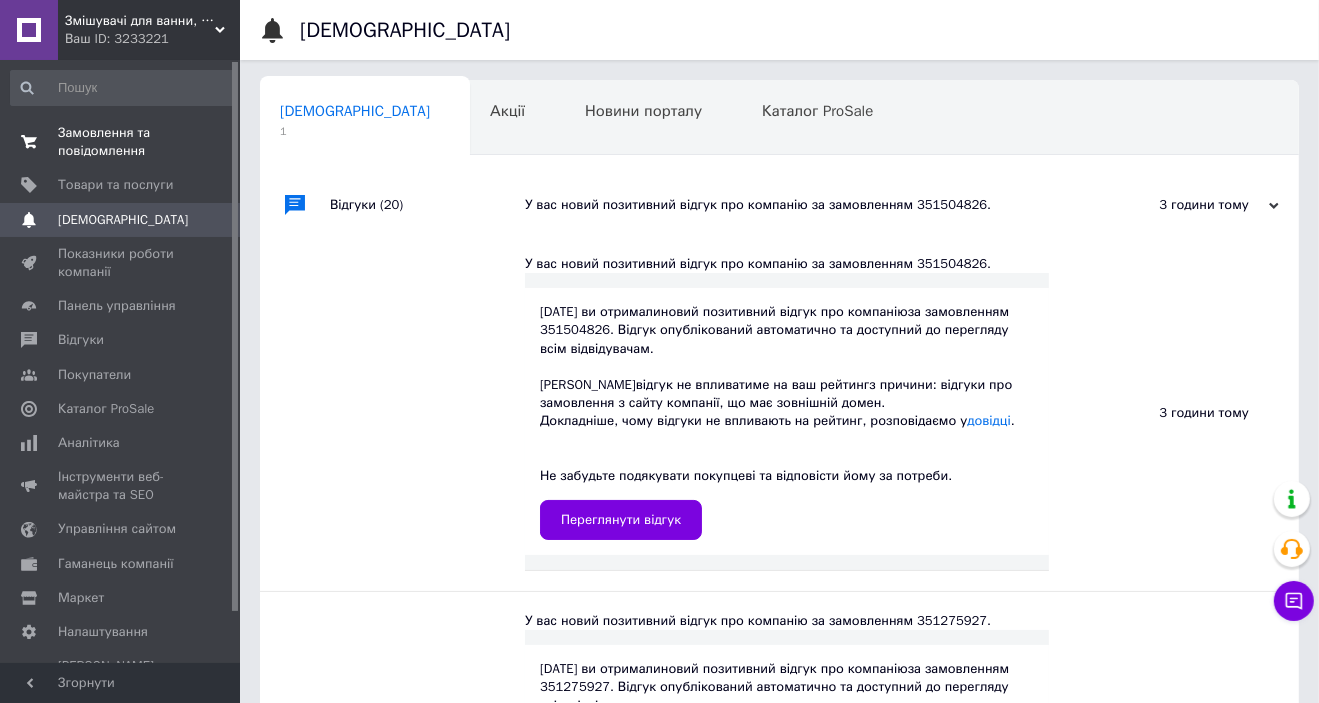 click on "Замовлення та повідомлення" at bounding box center (121, 142) 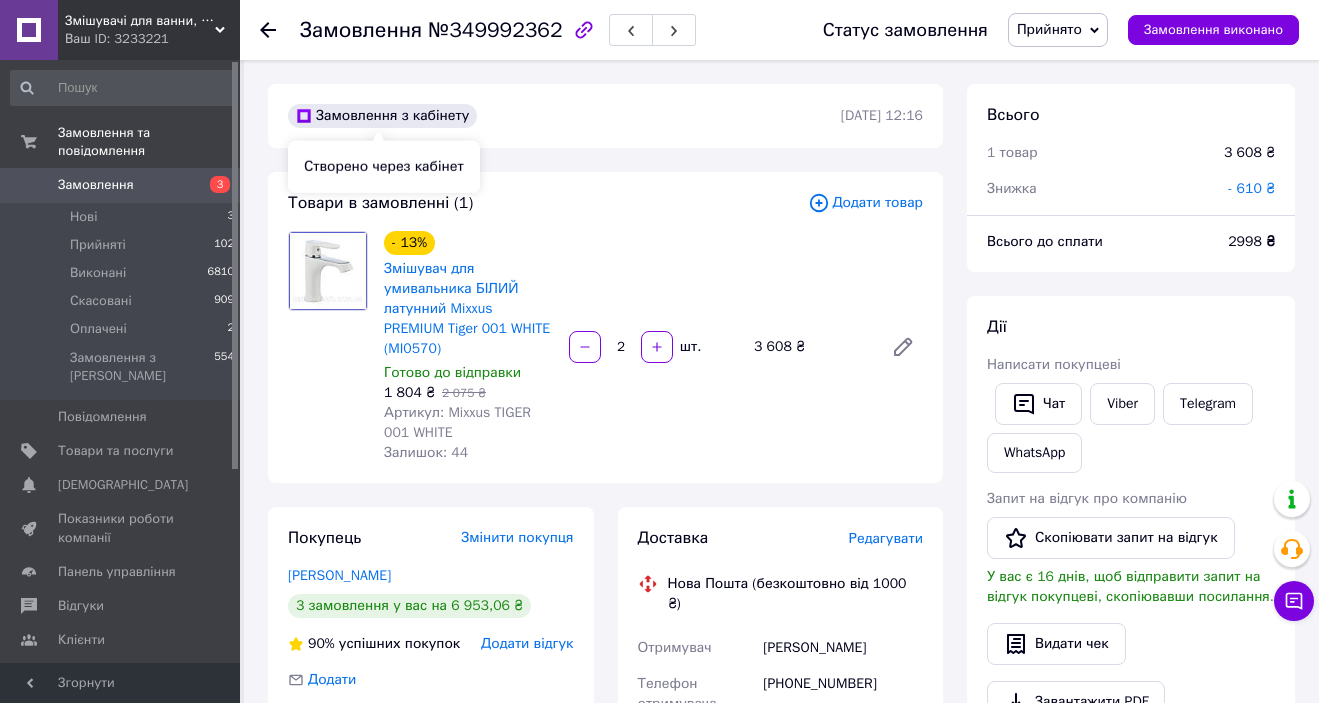 scroll, scrollTop: 0, scrollLeft: 0, axis: both 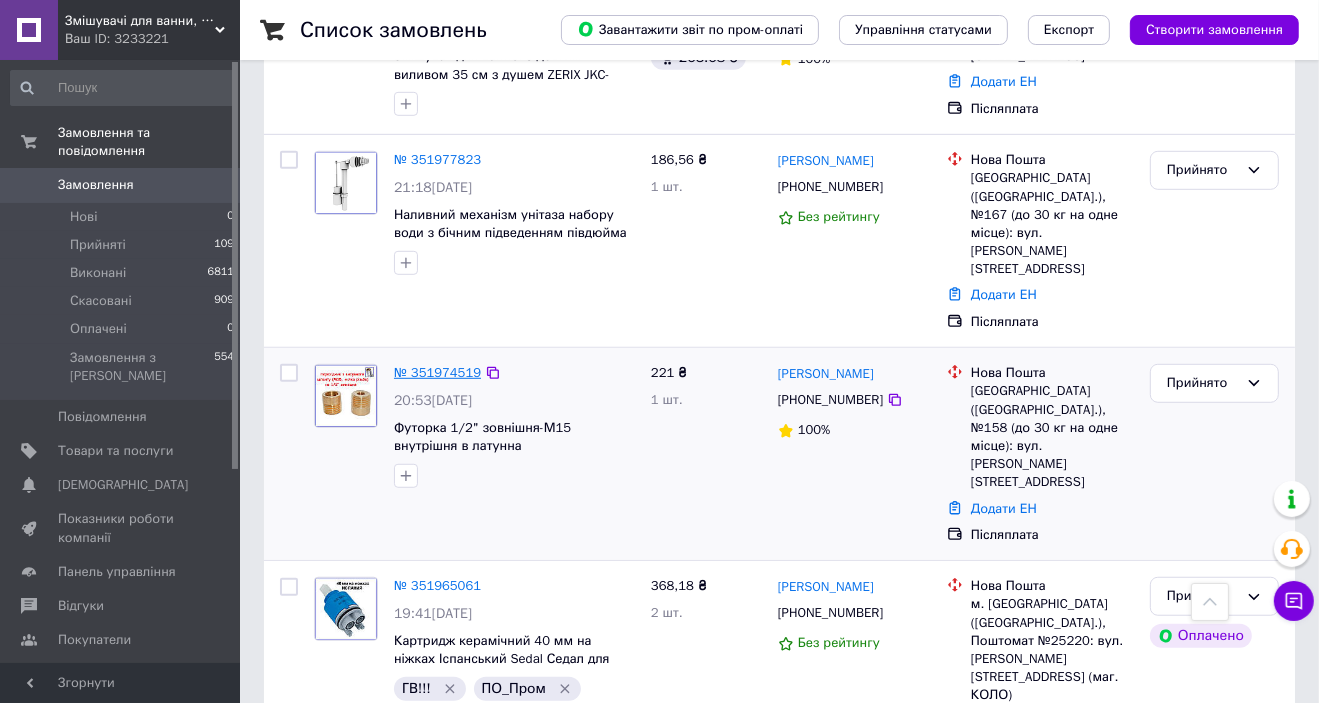 click on "№ 351974519" at bounding box center (437, 372) 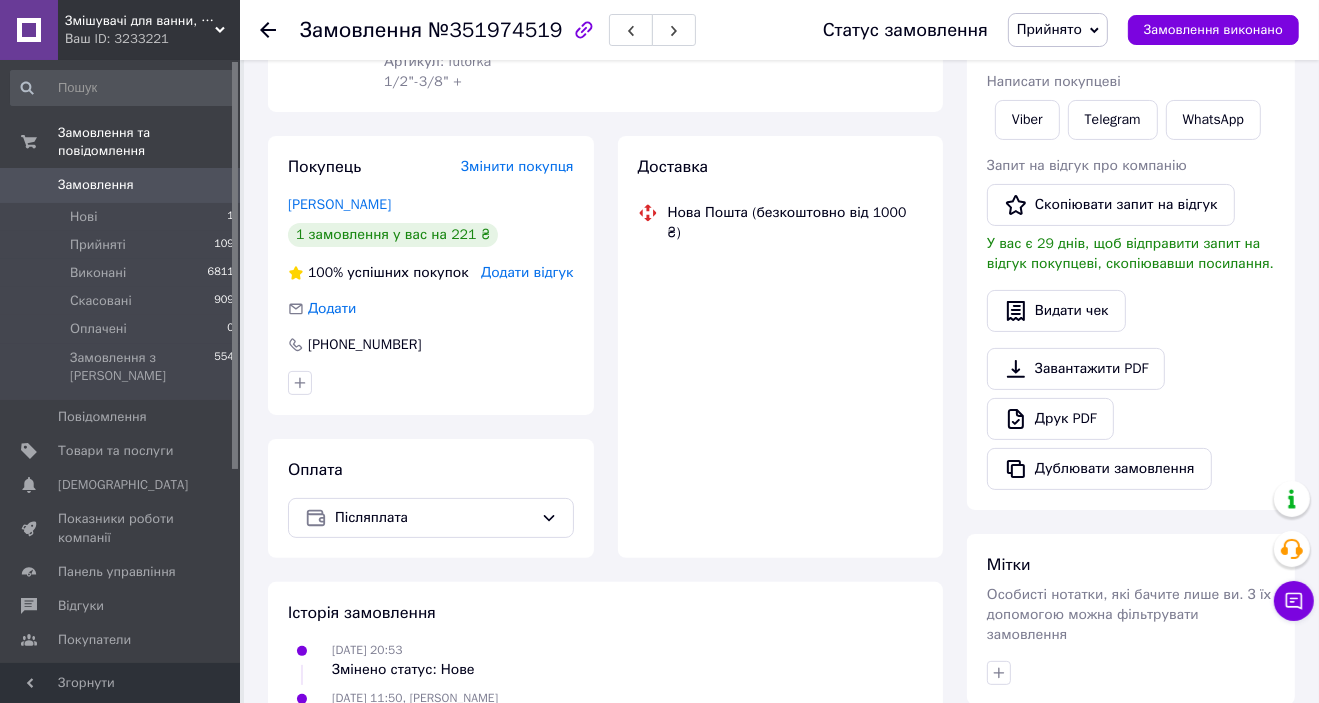 scroll, scrollTop: 490, scrollLeft: 0, axis: vertical 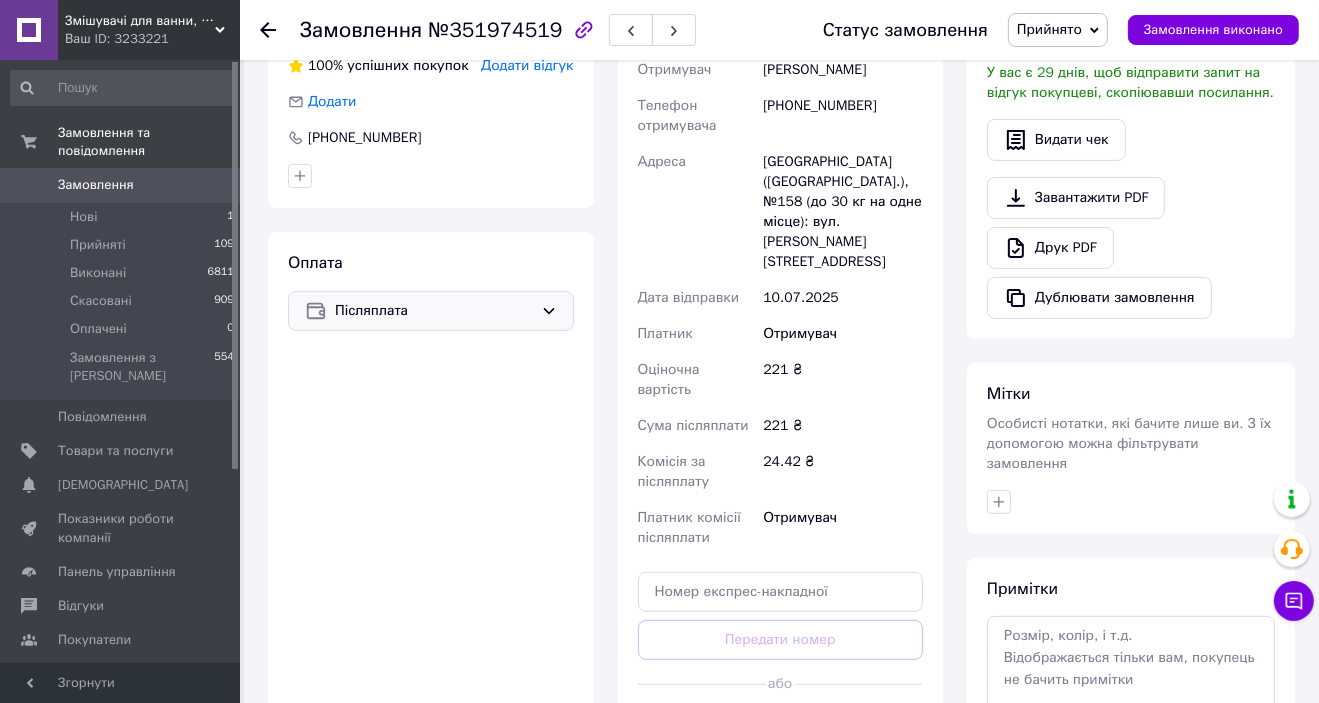 click on "Післяплата" at bounding box center (434, 311) 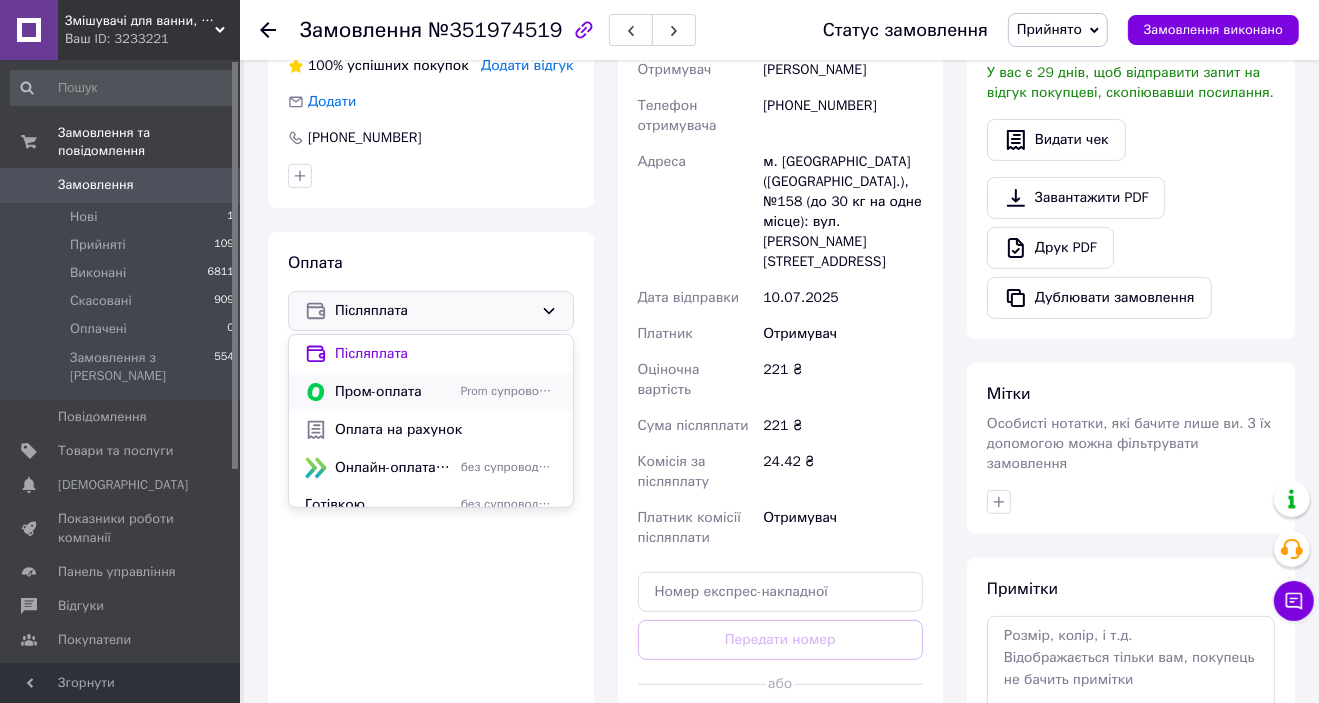 click on "Пром-оплата" at bounding box center (394, 392) 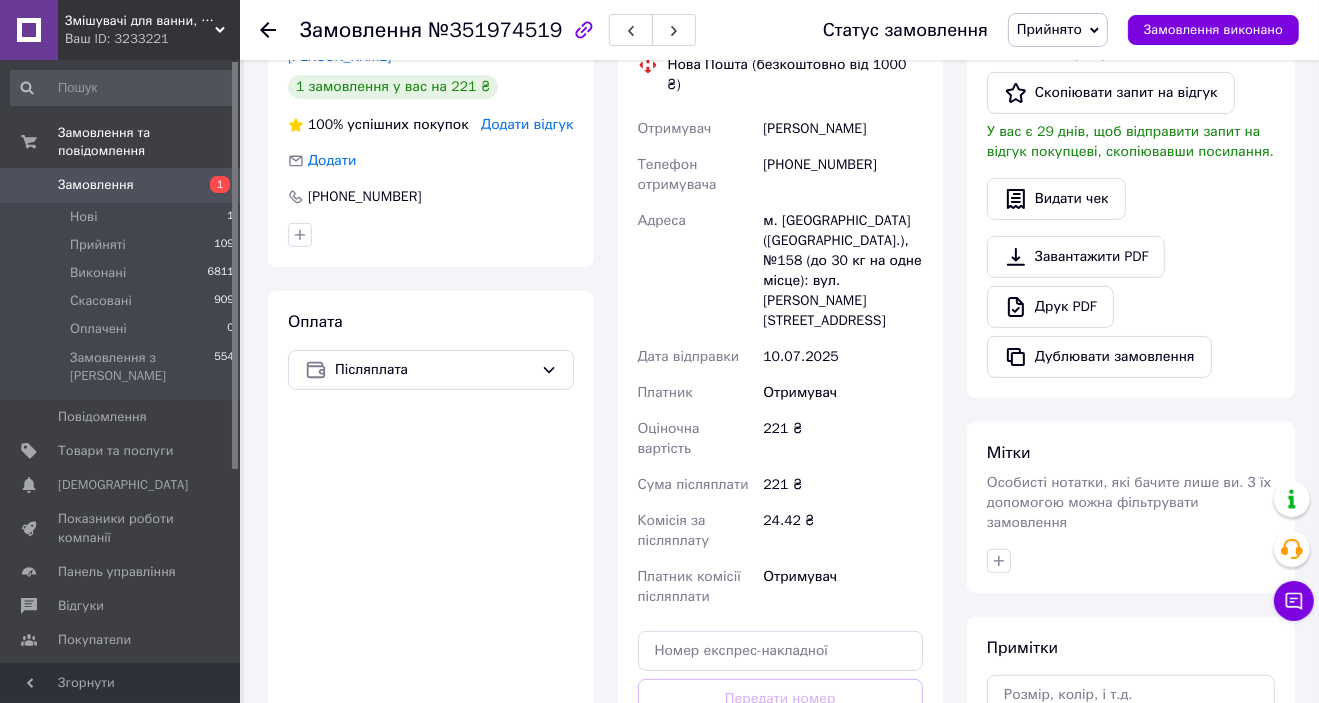 scroll, scrollTop: 451, scrollLeft: 0, axis: vertical 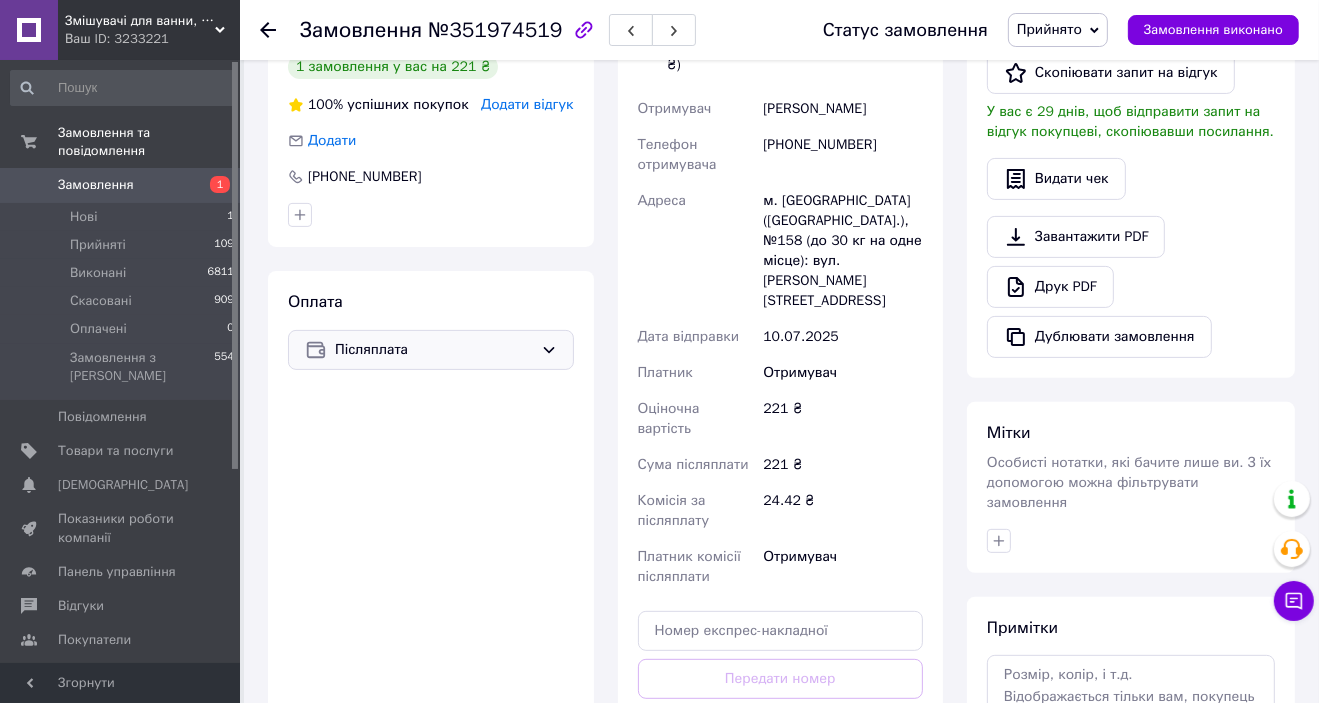 click on "Післяплата" at bounding box center [434, 350] 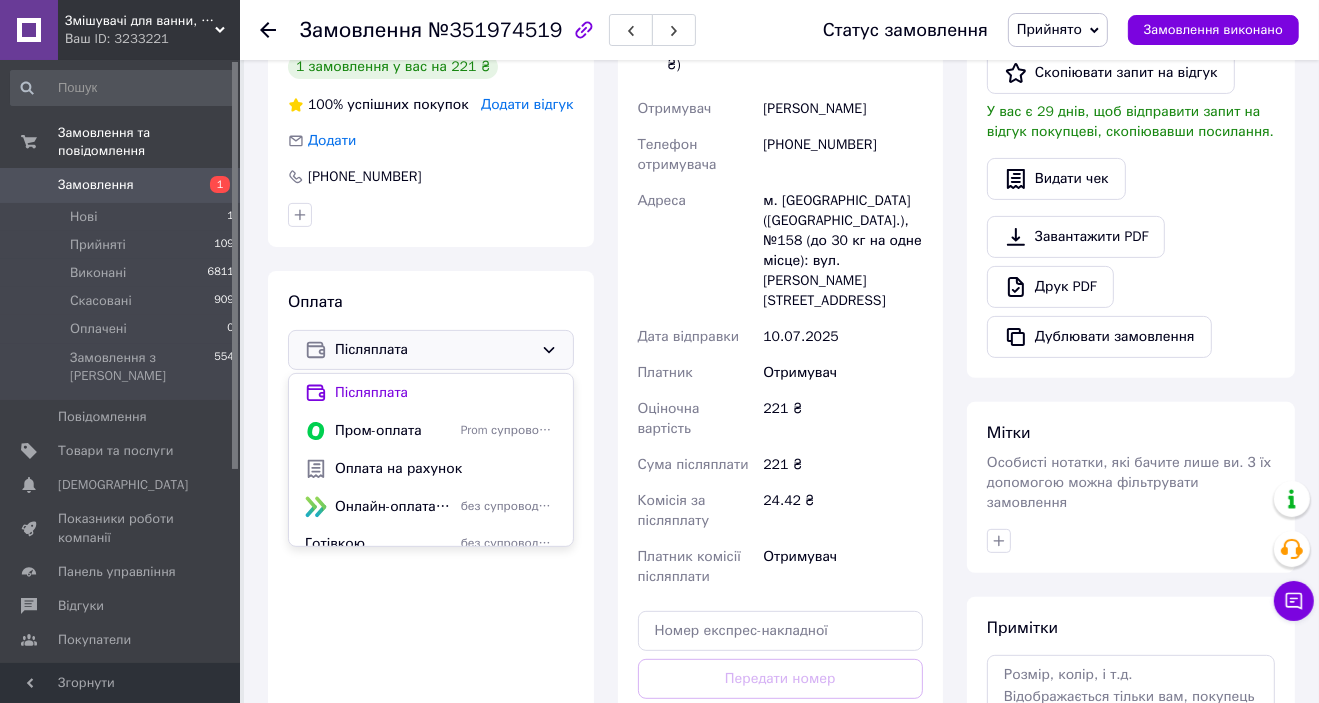 click on "Пром-оплата" at bounding box center [394, 431] 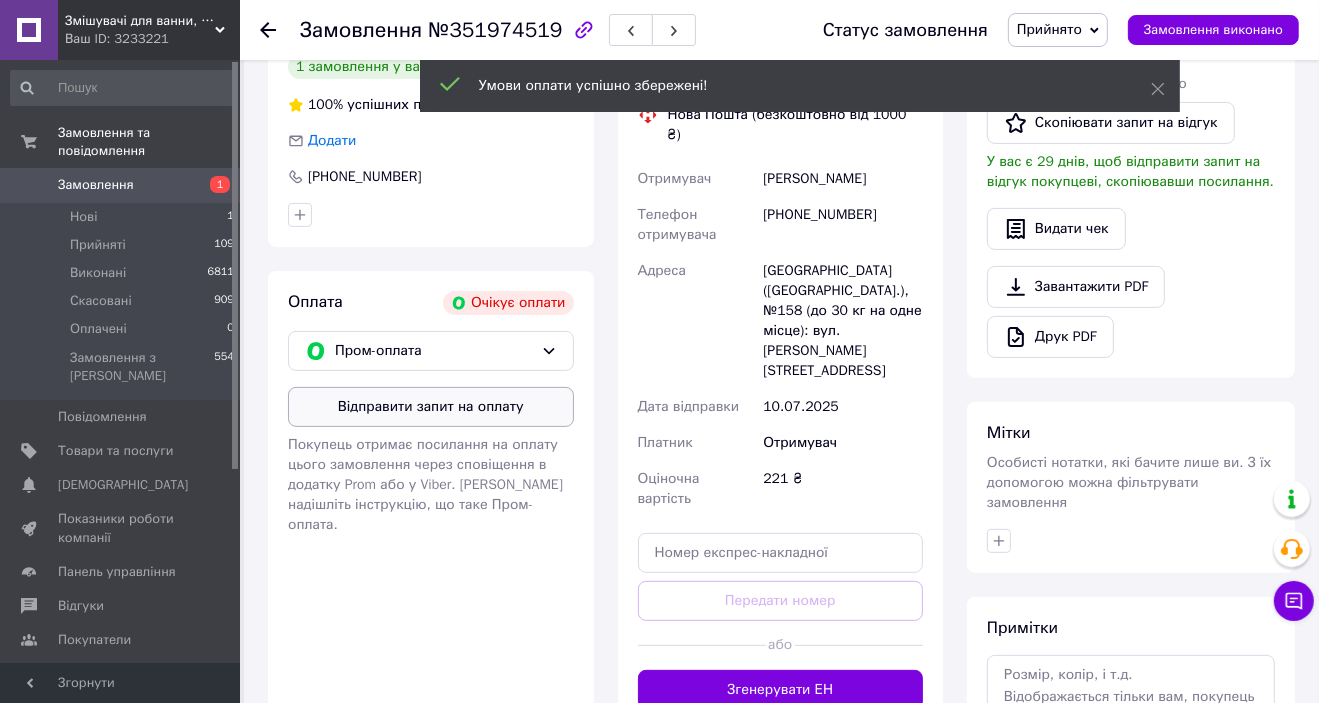 click on "Відправити запит на оплату" at bounding box center [431, 407] 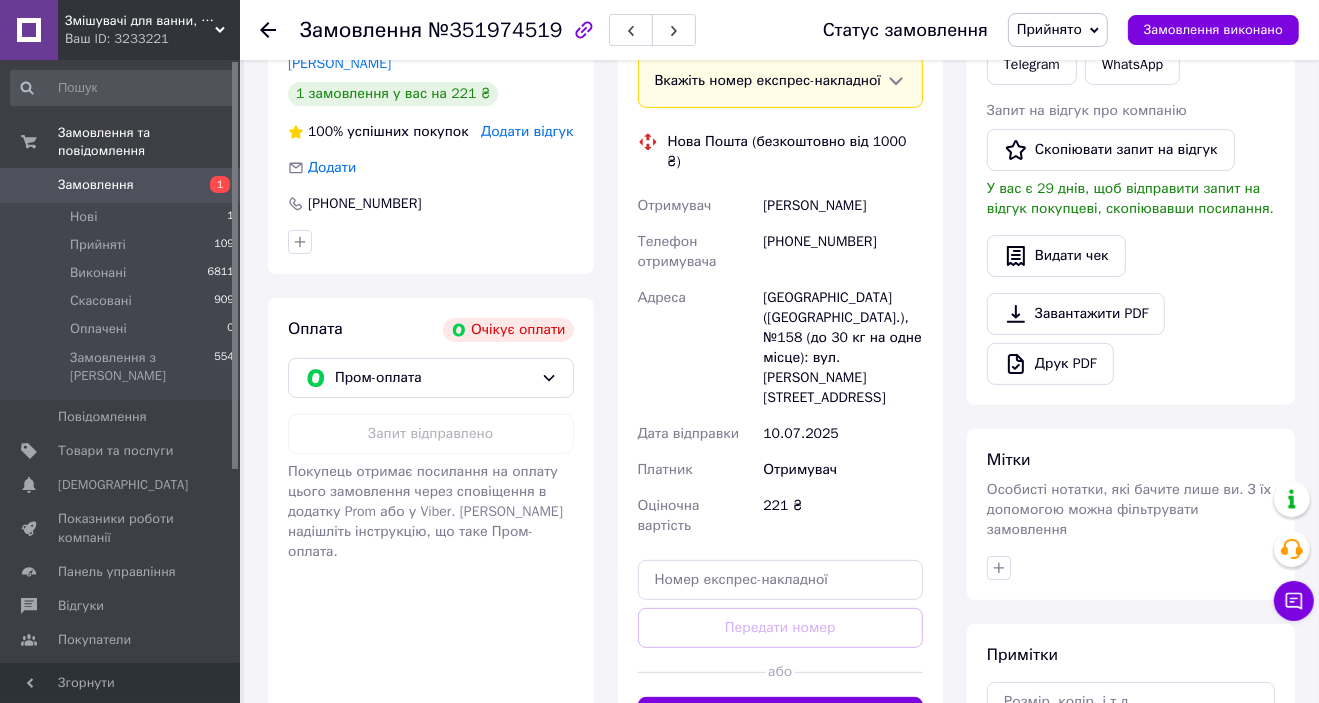 scroll, scrollTop: 451, scrollLeft: 0, axis: vertical 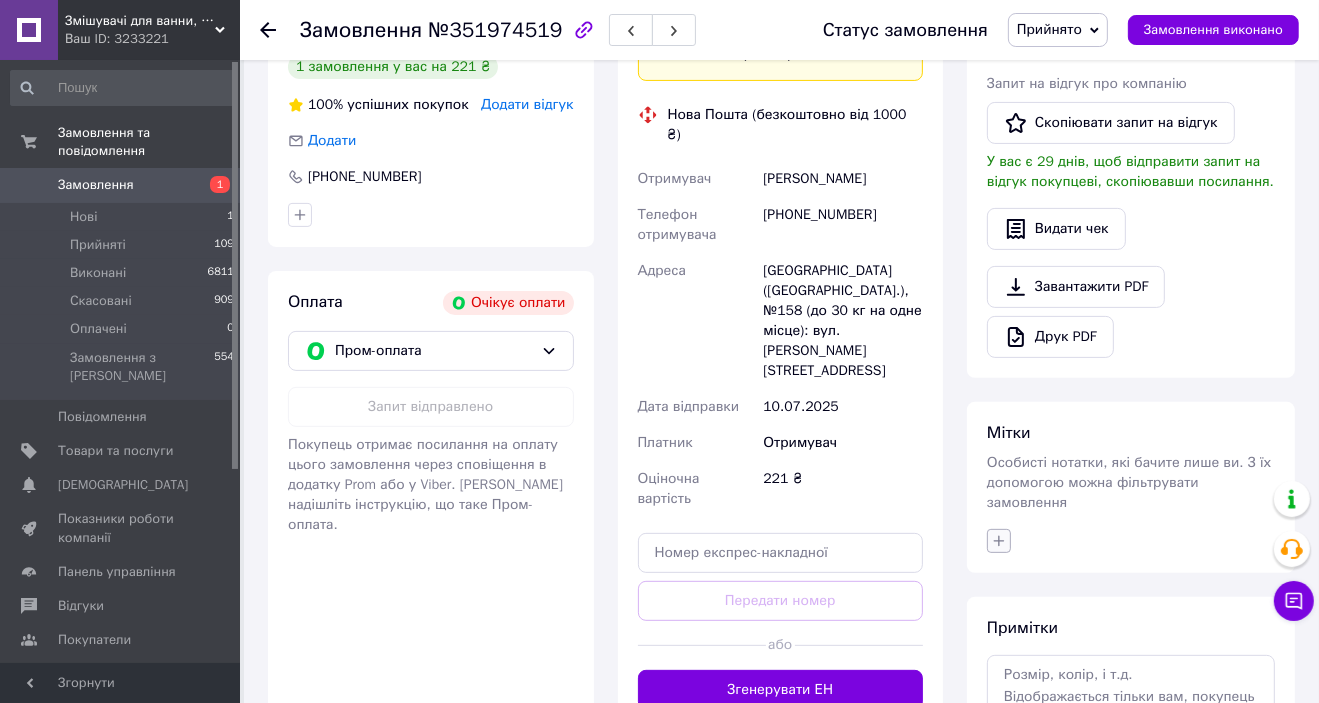 click 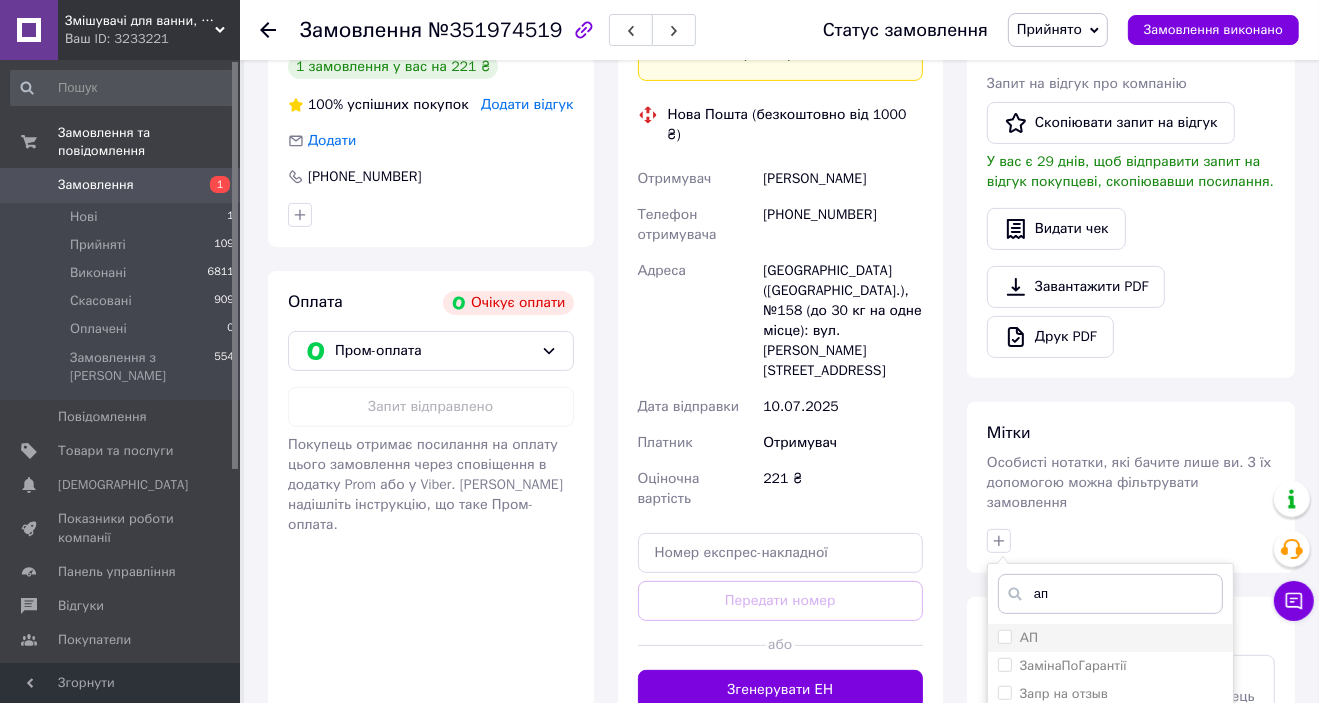 type on "ап" 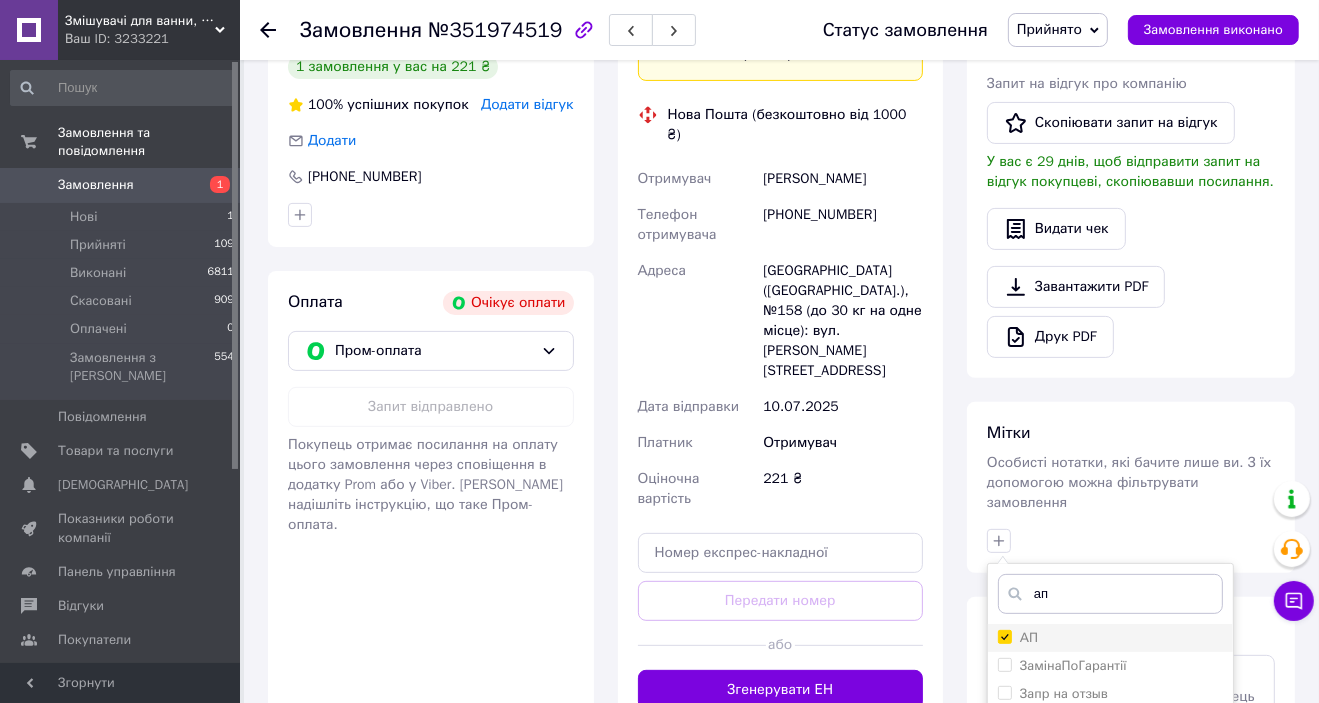 checkbox on "true" 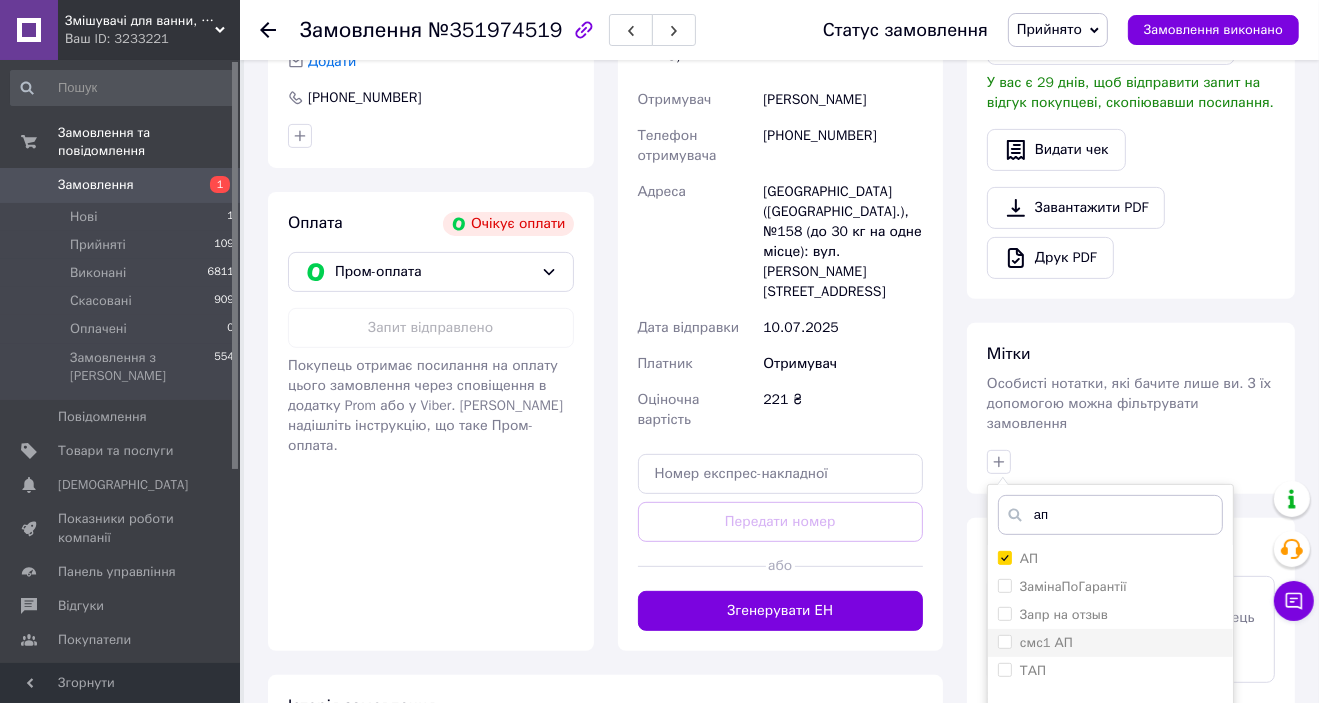 scroll, scrollTop: 660, scrollLeft: 0, axis: vertical 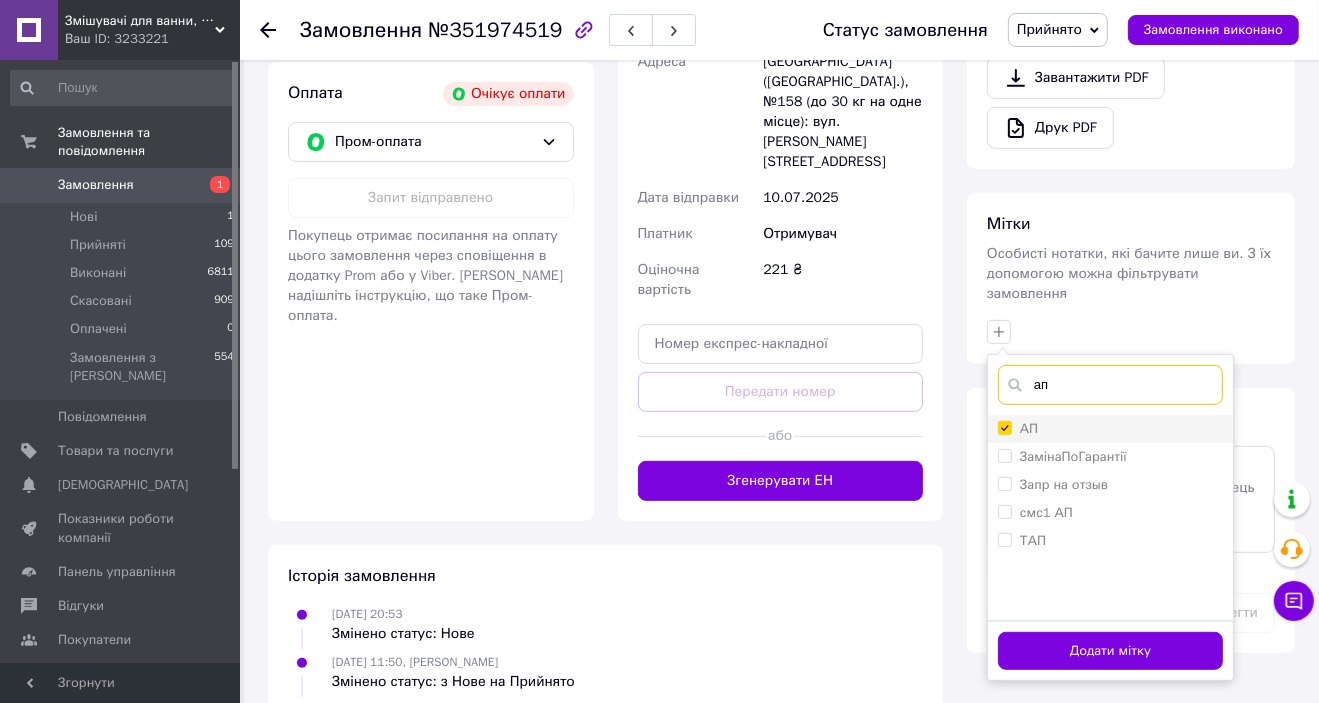 drag, startPoint x: 1059, startPoint y: 353, endPoint x: 1030, endPoint y: 400, distance: 55.226807 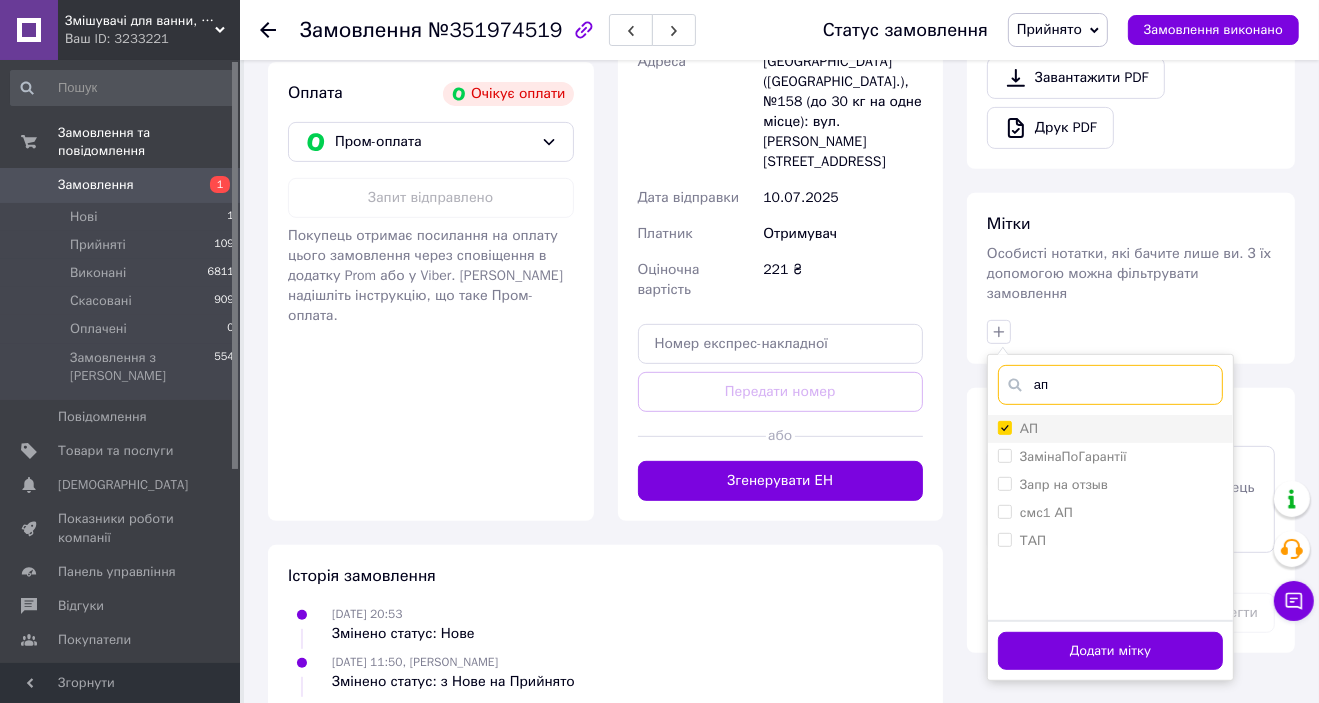 click on "ап АП ЗамінаПоГарантії Запр на отзыв смс1 АП ТАП Створити мітку   ап Додати мітку" at bounding box center [1110, 518] 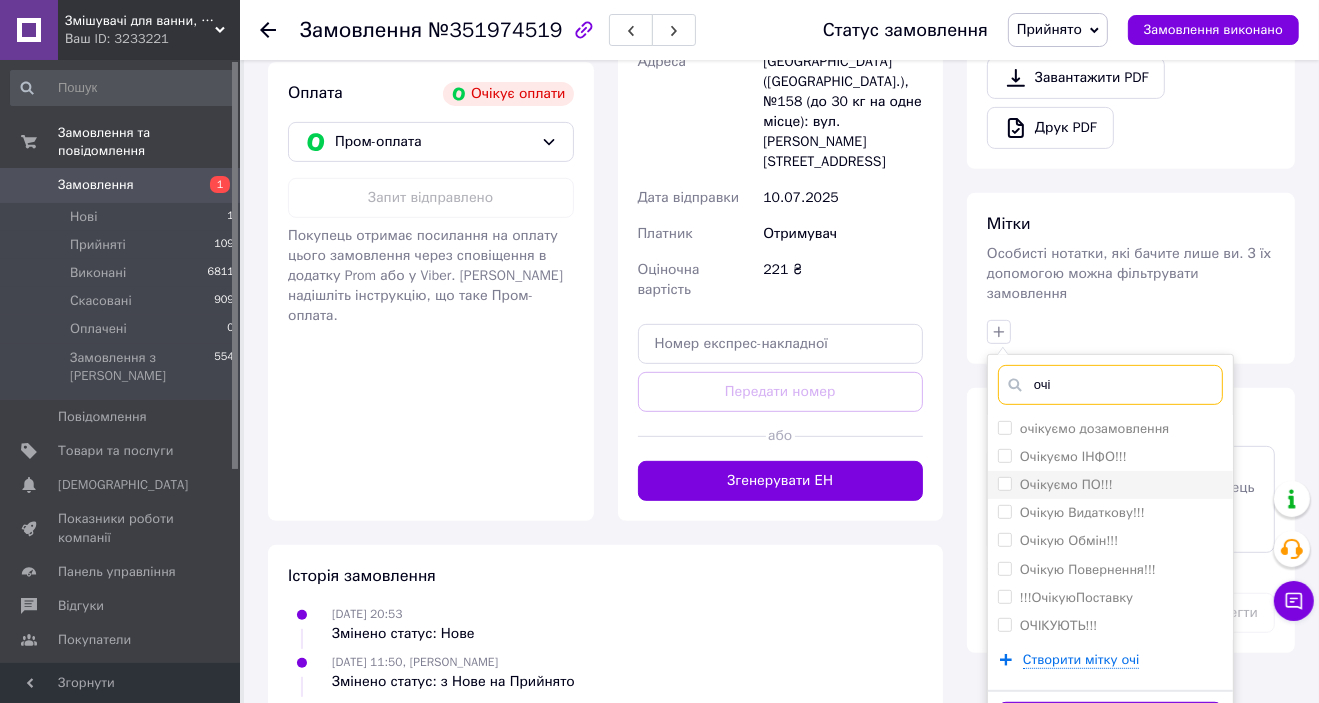 type on "очі" 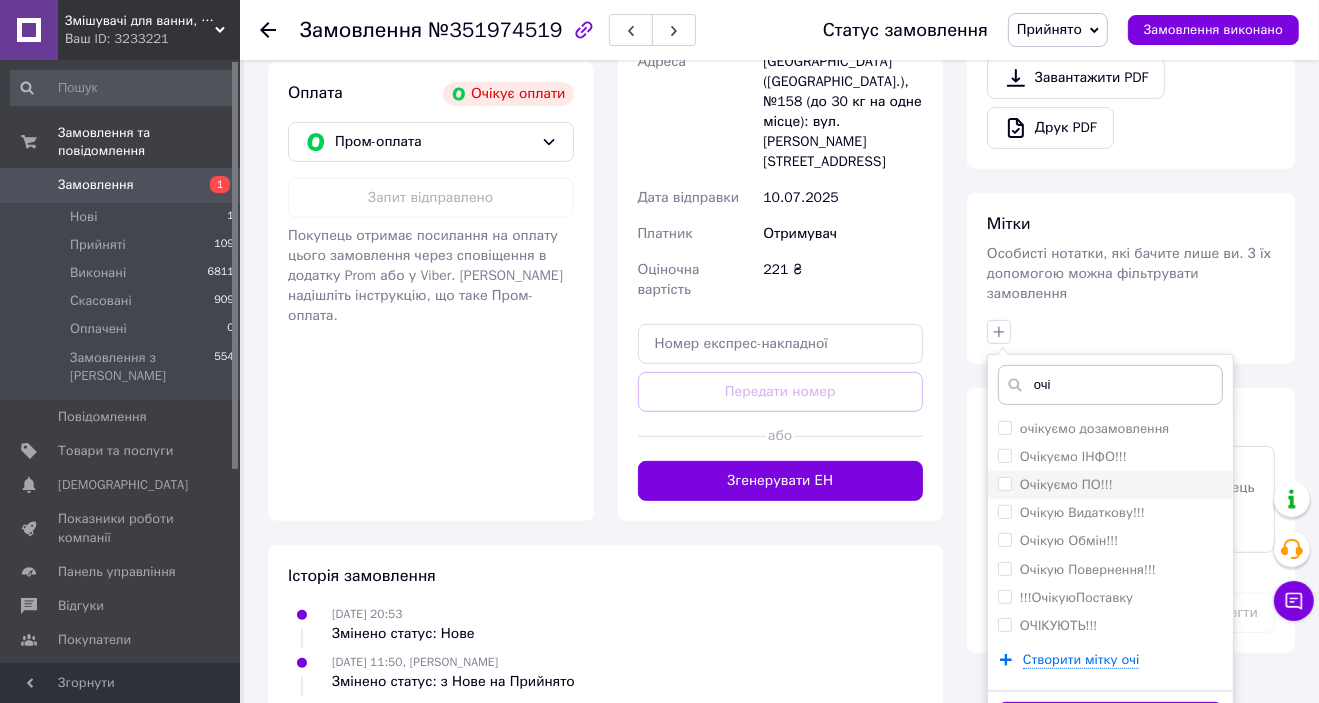 click on "Очікуємо ПО!!!" at bounding box center (1066, 484) 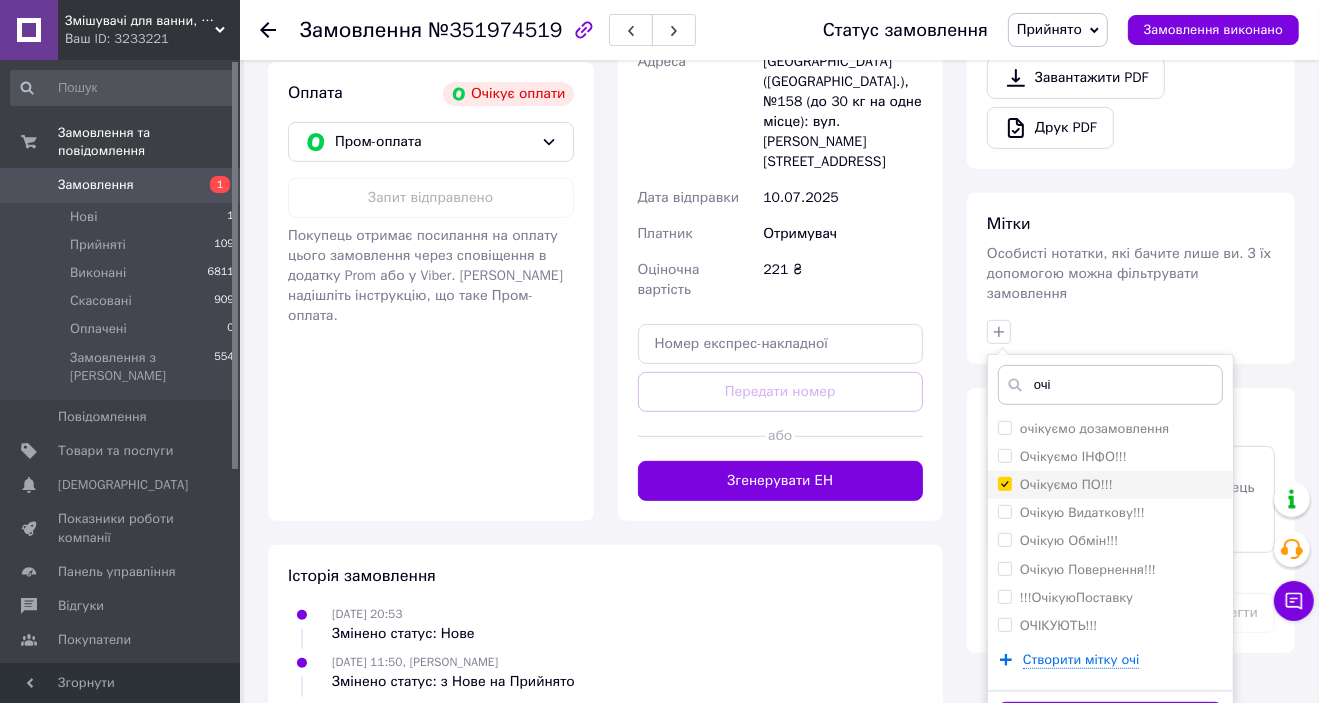 checkbox on "true" 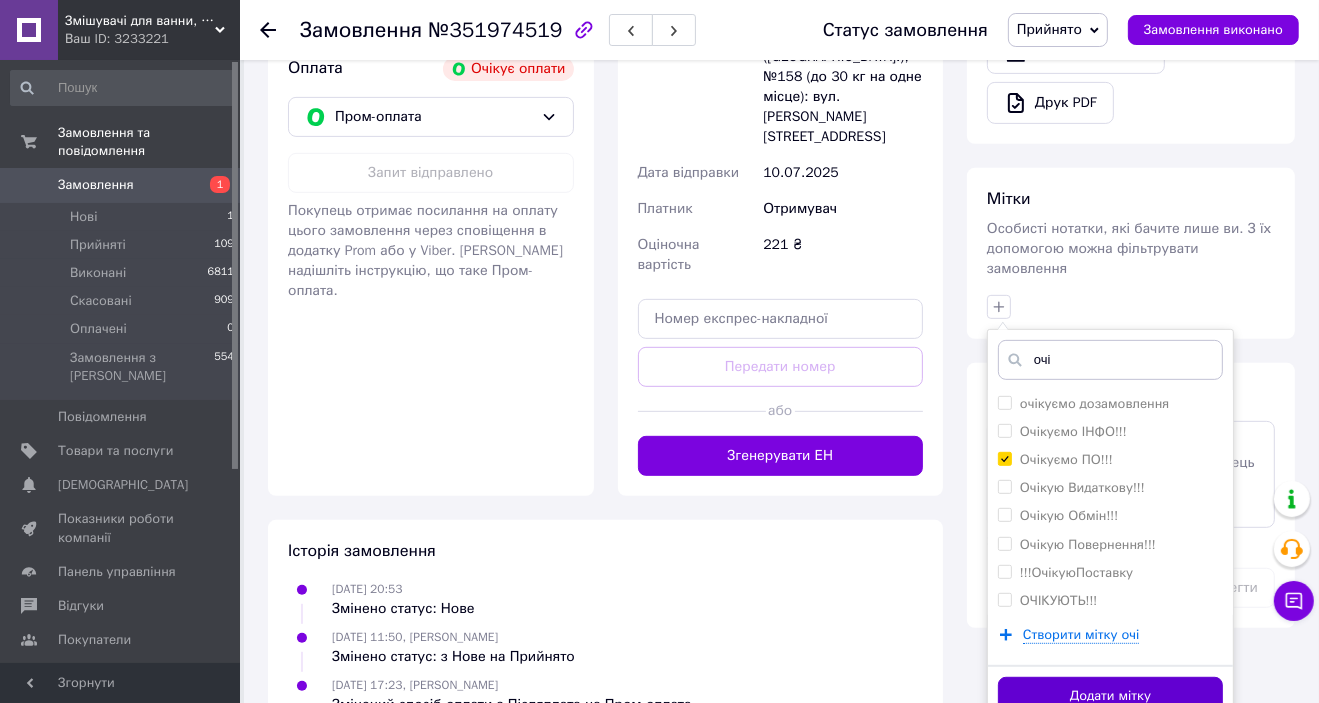 click on "Додати мітку" at bounding box center (1110, 696) 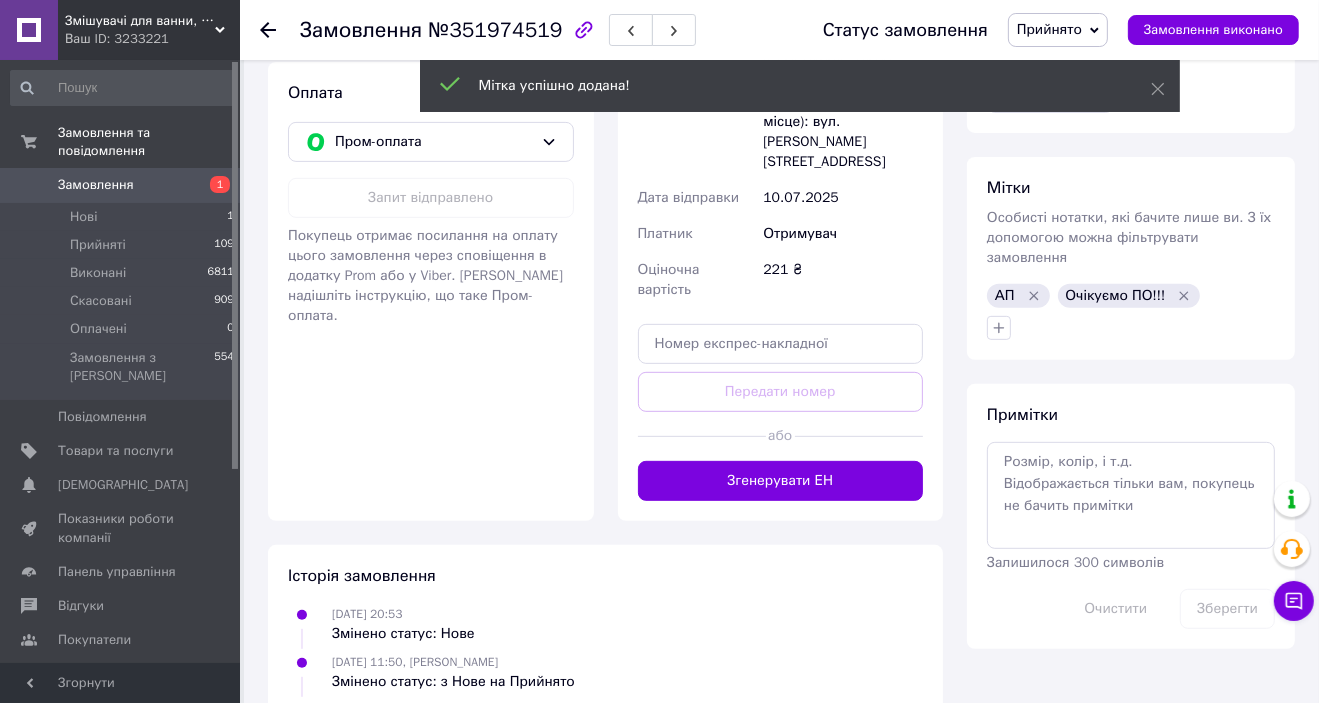 scroll, scrollTop: 685, scrollLeft: 0, axis: vertical 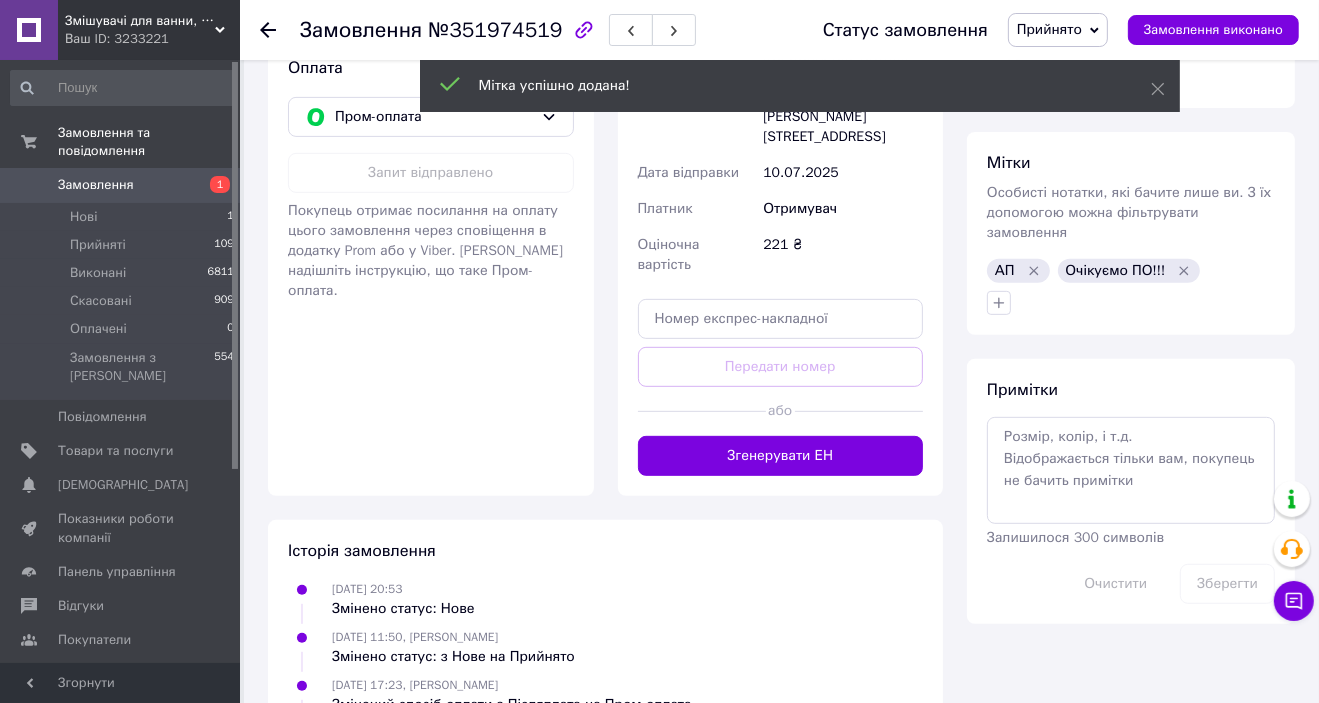 click on "Замовлення" at bounding box center (121, 185) 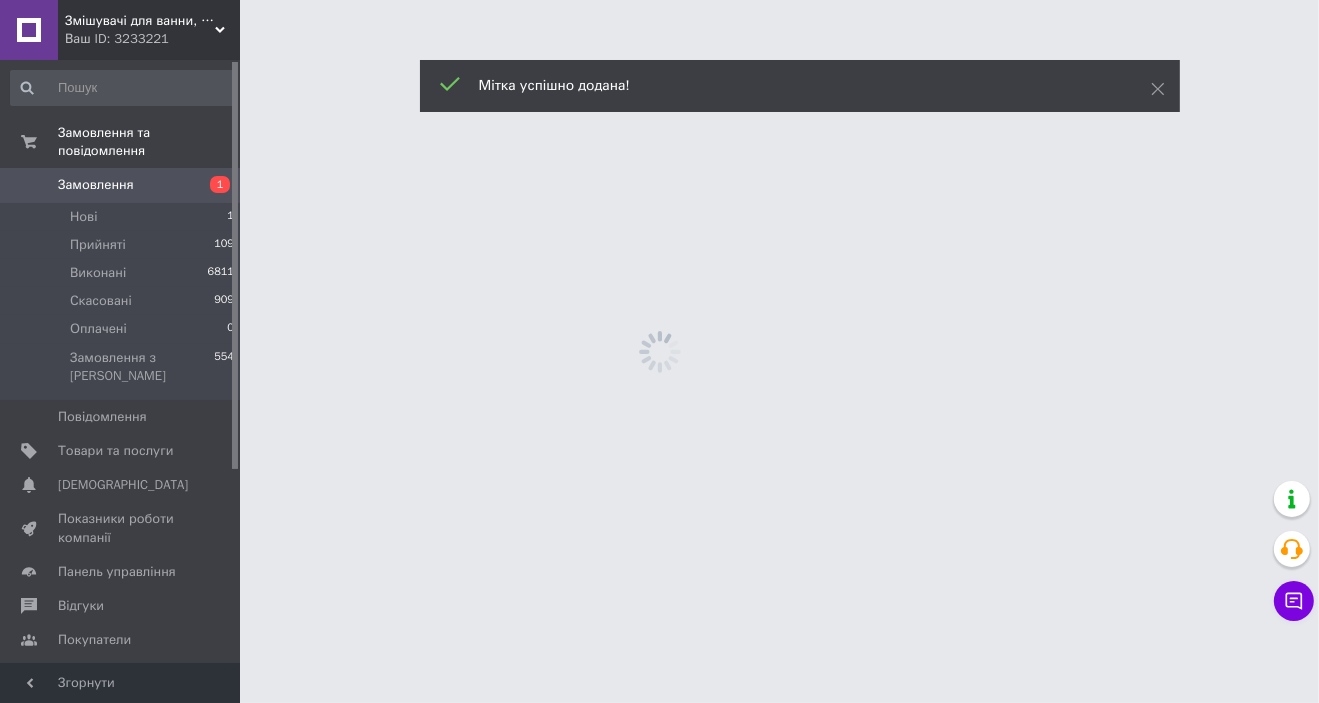 scroll, scrollTop: 0, scrollLeft: 0, axis: both 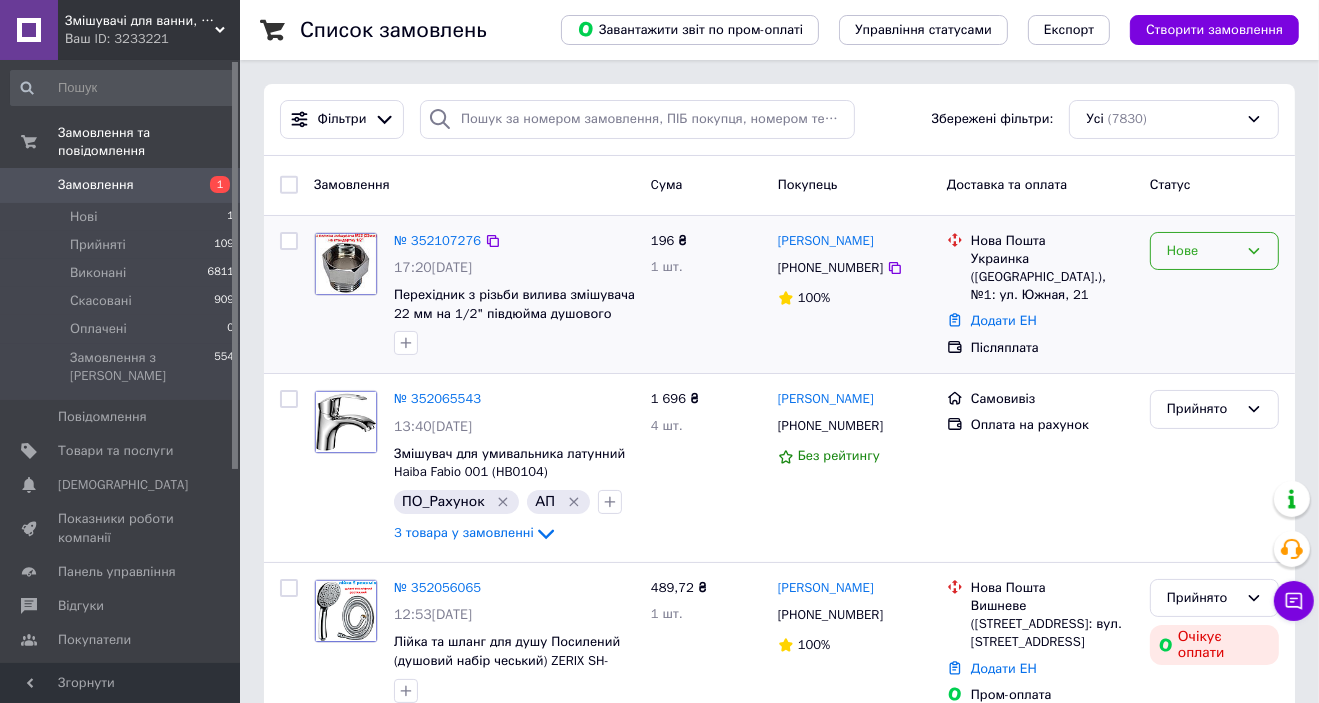 click on "Нове" at bounding box center [1214, 251] 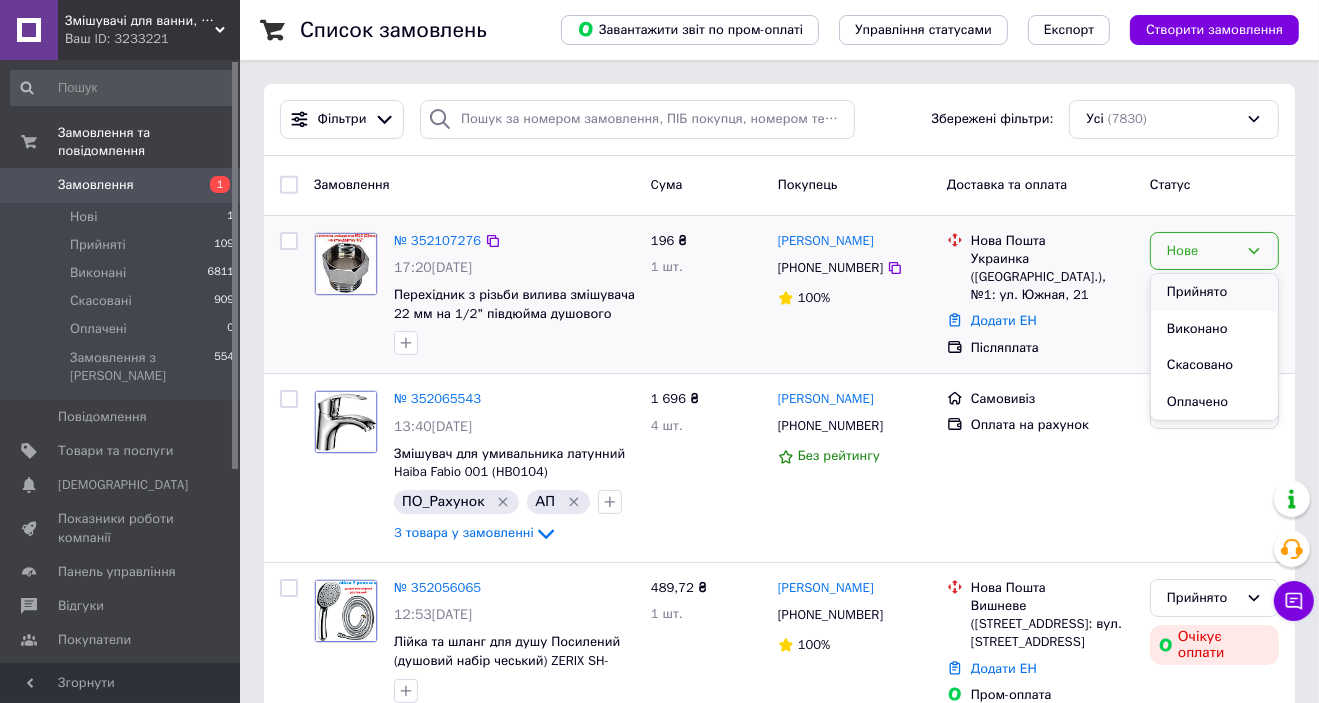 click on "Прийнято" at bounding box center (1214, 292) 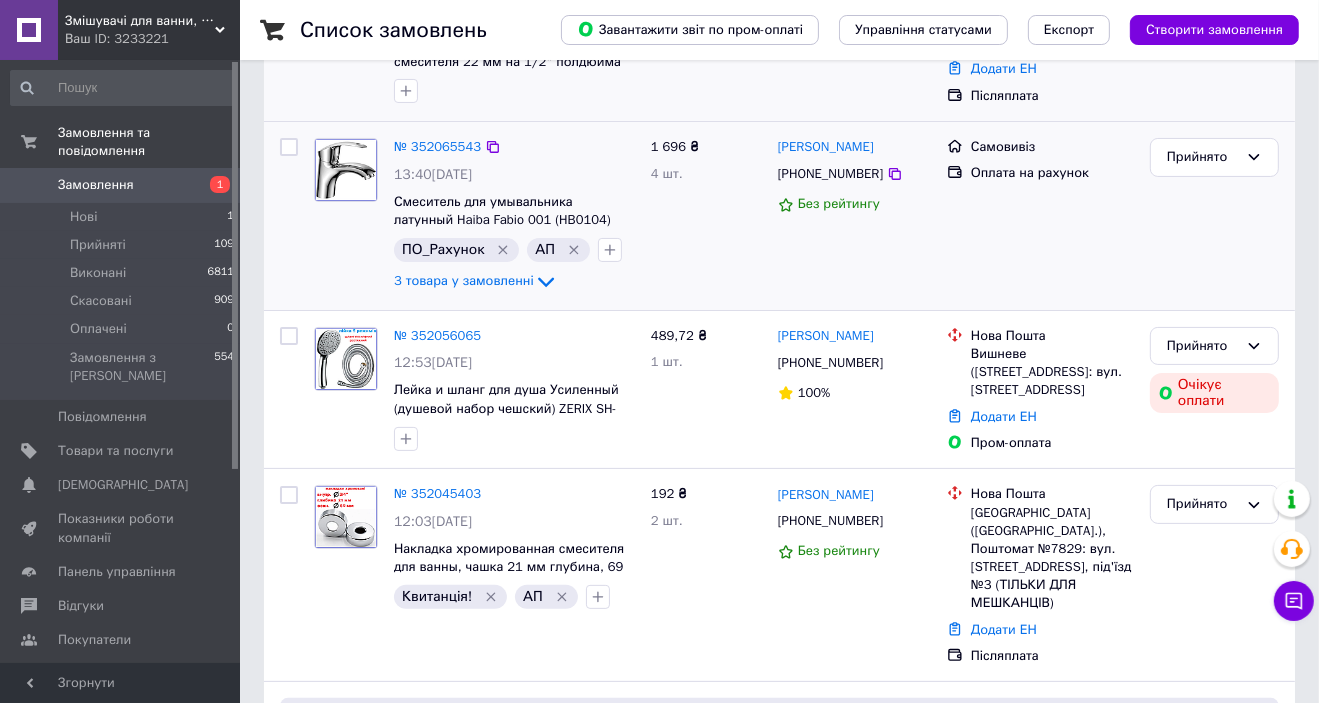 scroll, scrollTop: 160, scrollLeft: 0, axis: vertical 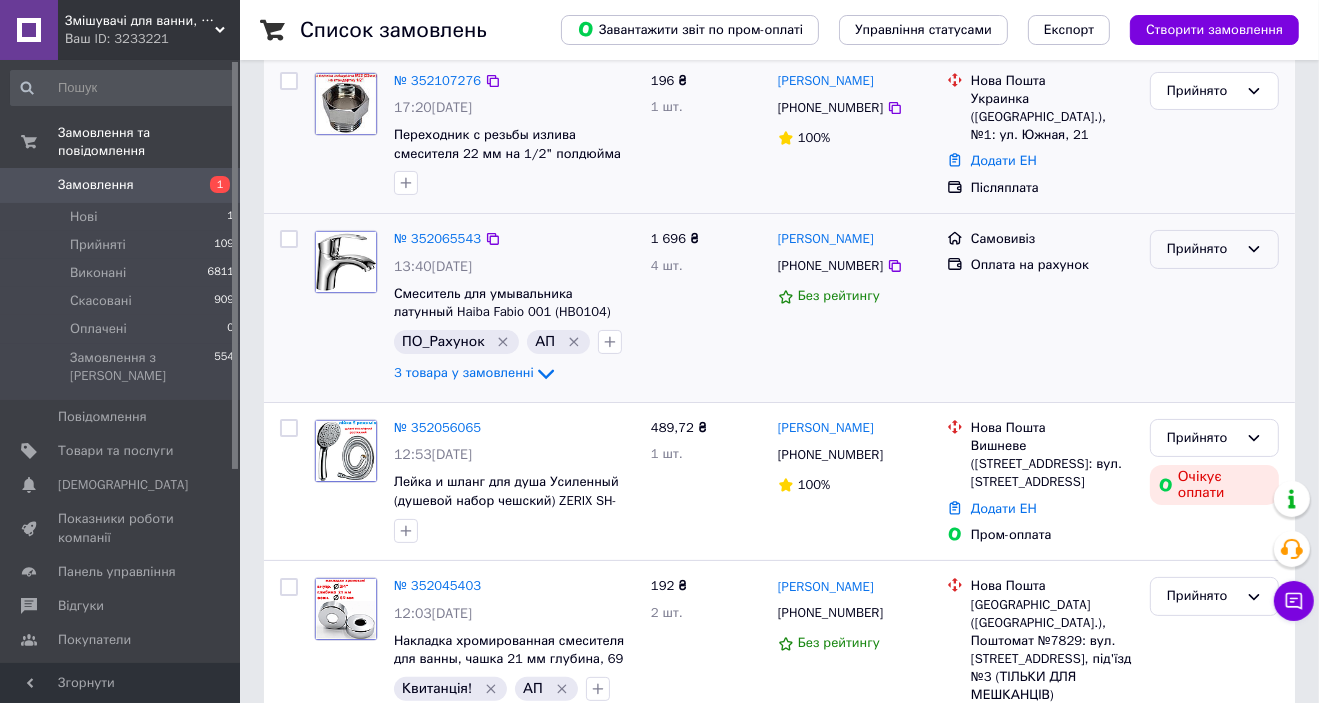 click on "Прийнято" at bounding box center [1202, 249] 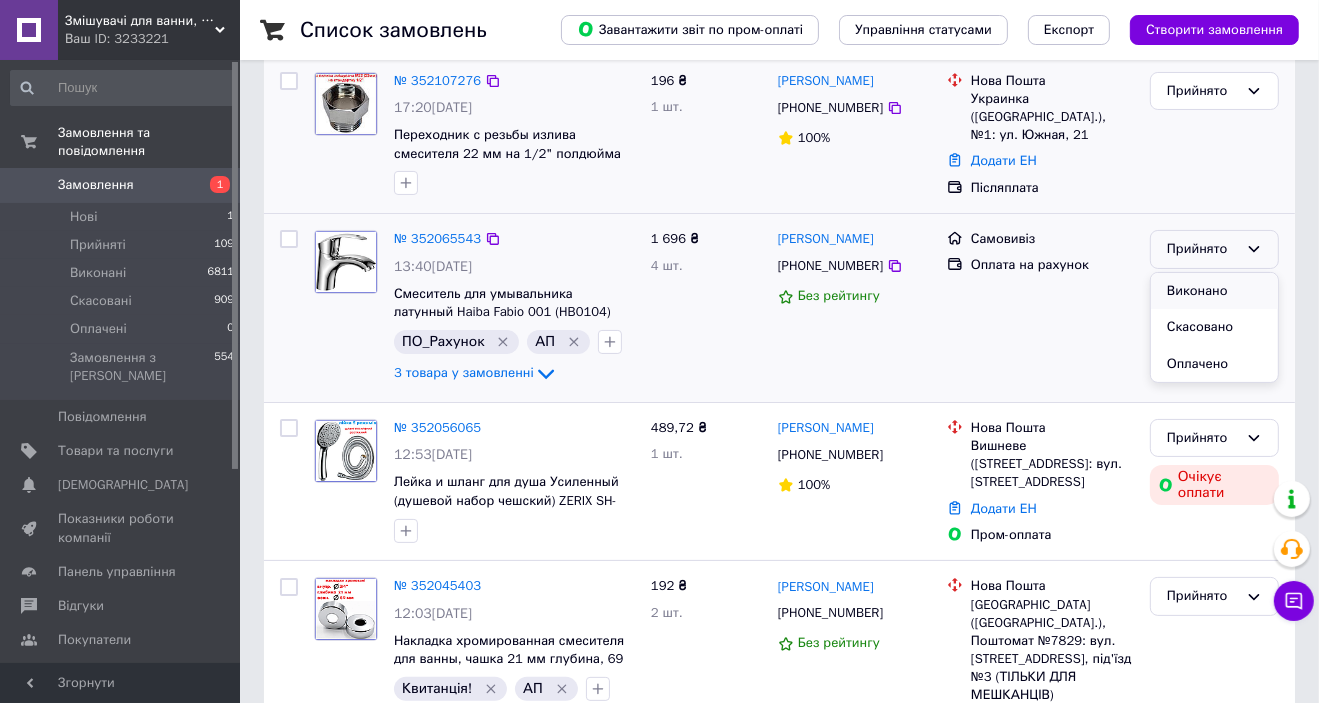 click on "Виконано" at bounding box center (1214, 291) 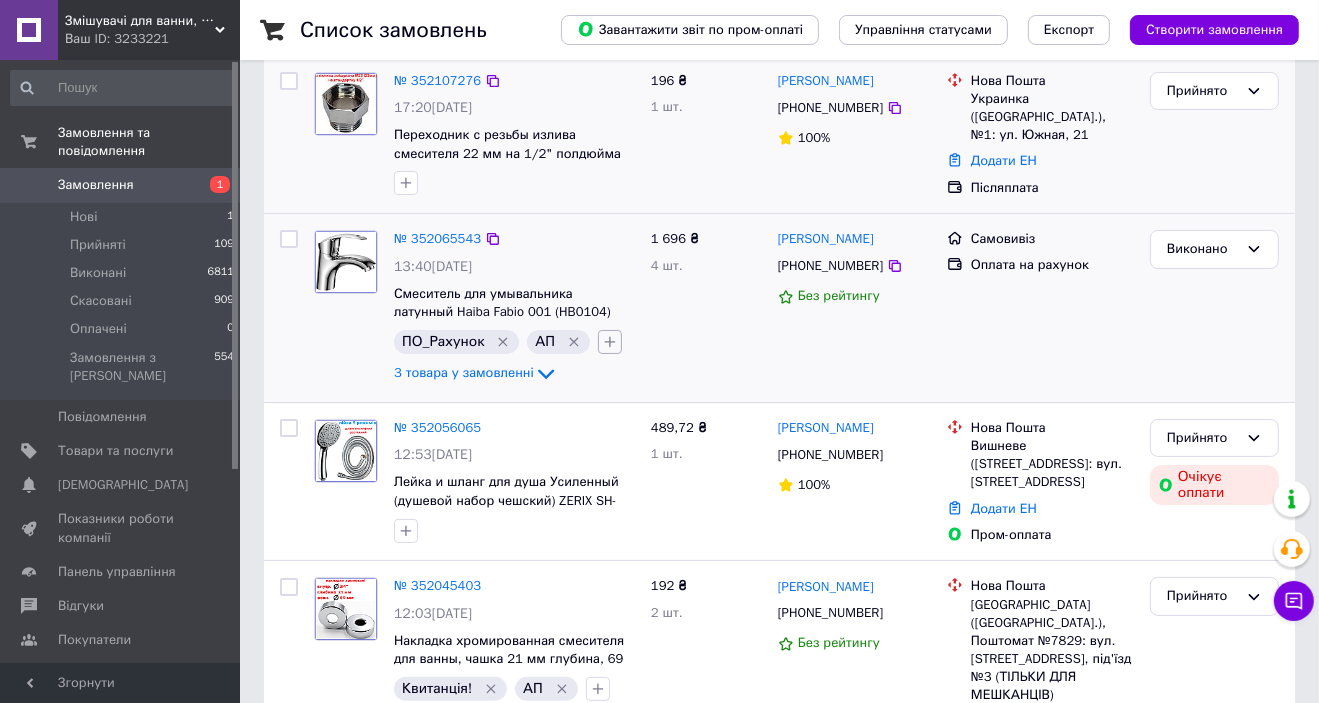 click 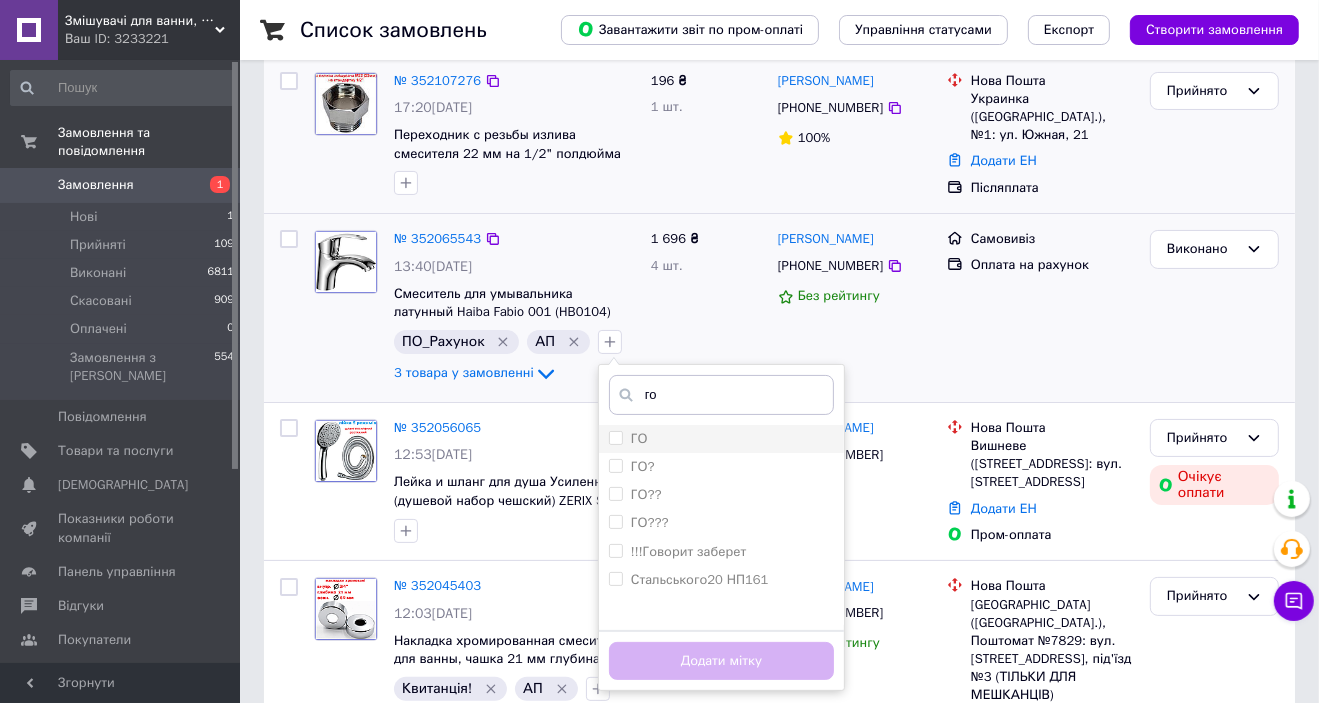 type on "го" 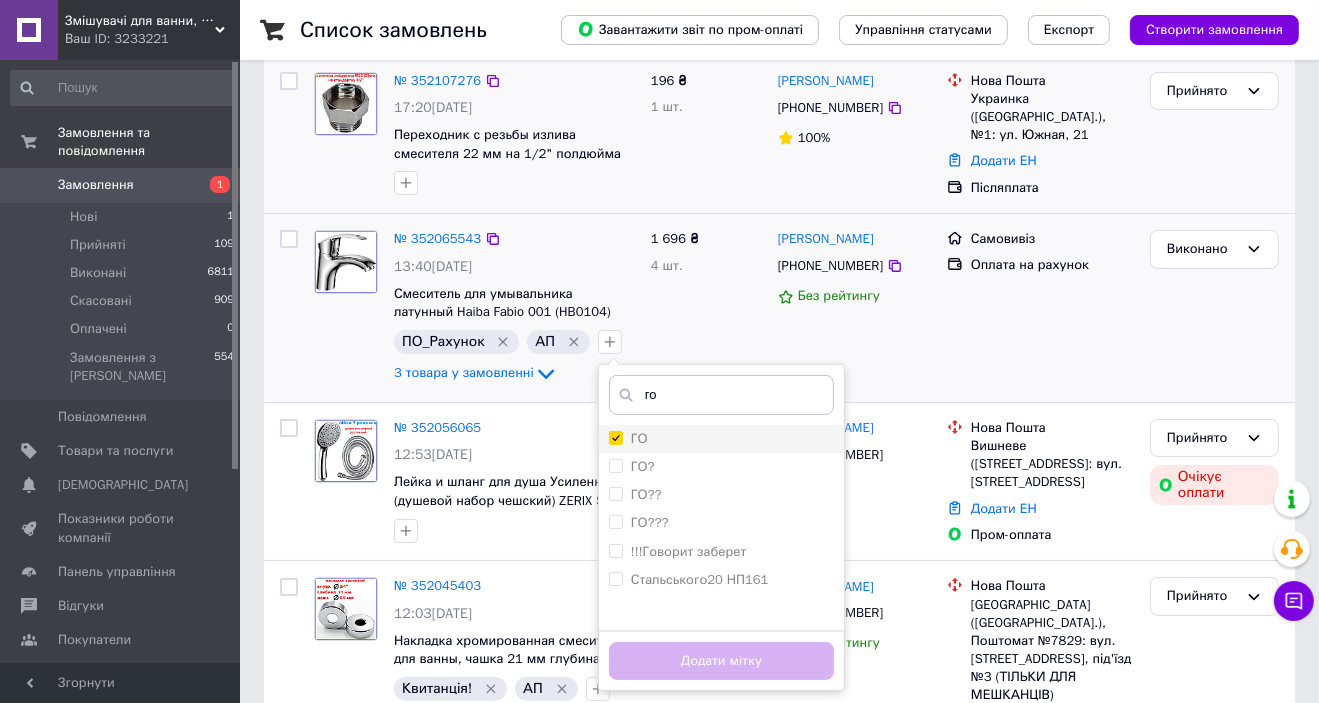 checkbox on "true" 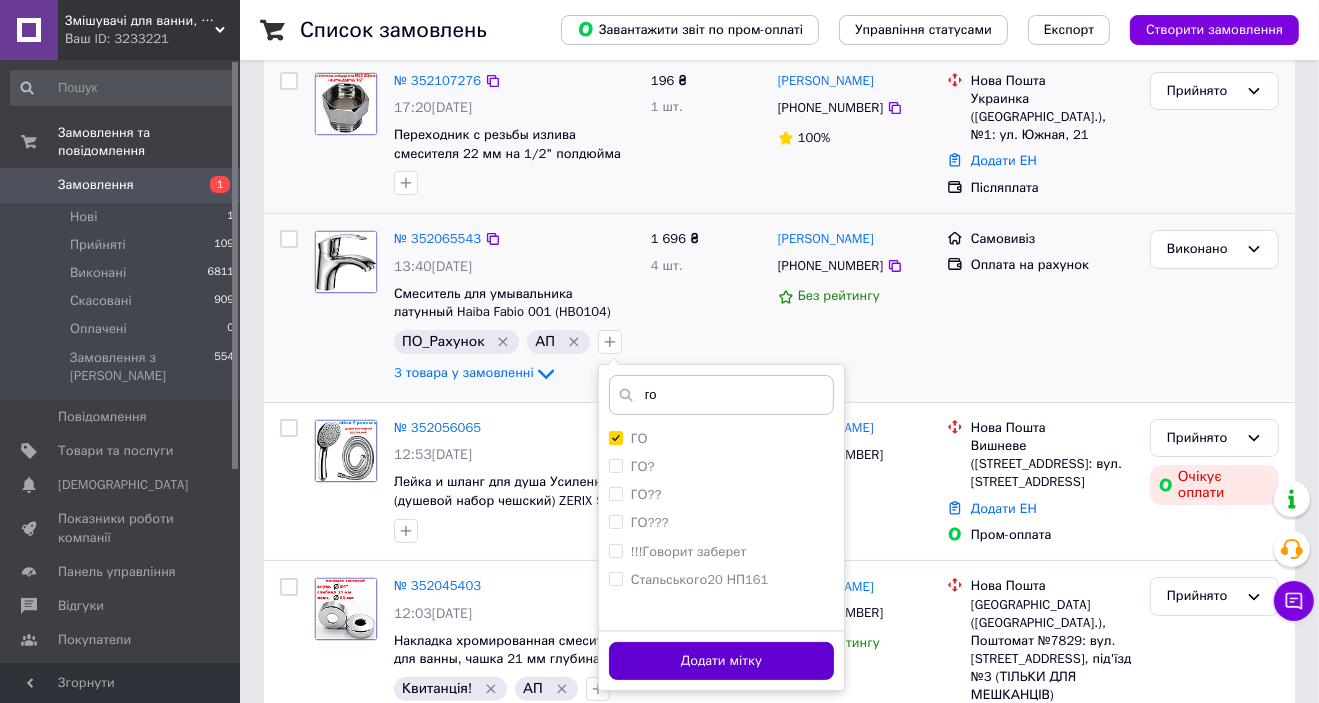 click on "Додати мітку" at bounding box center [721, 661] 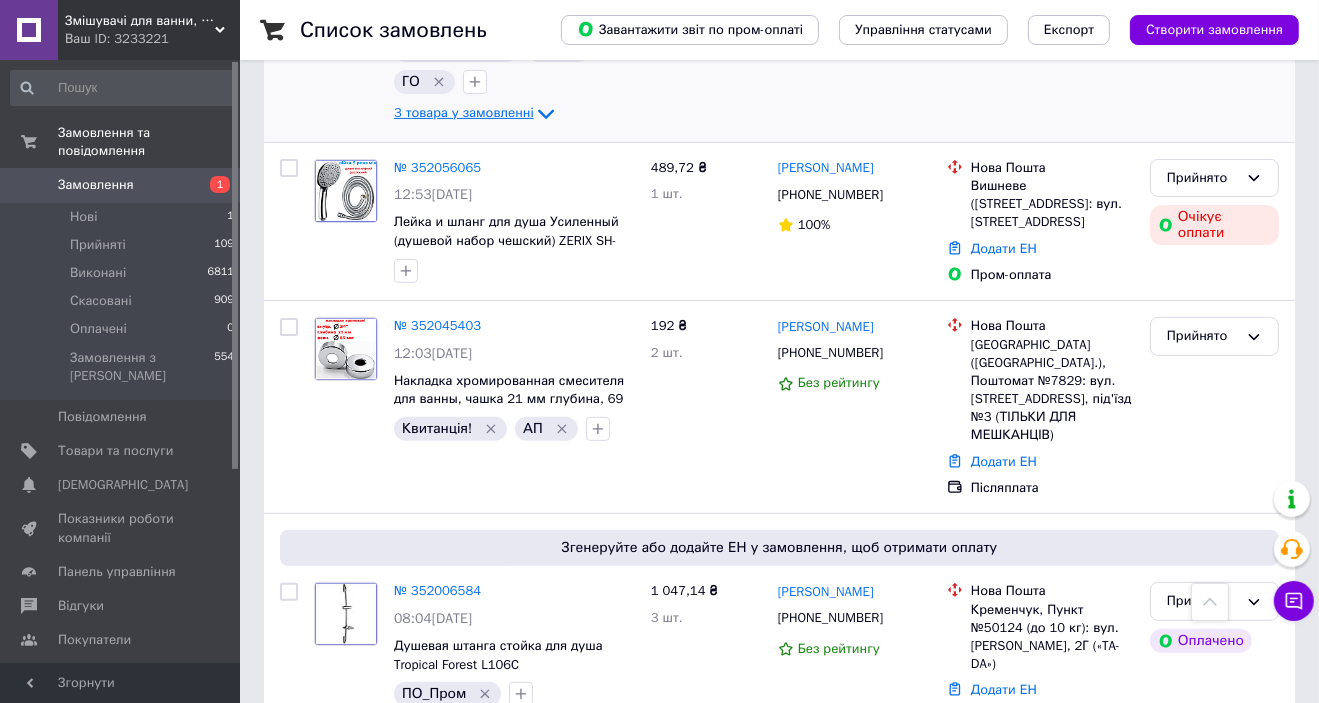 scroll, scrollTop: 480, scrollLeft: 0, axis: vertical 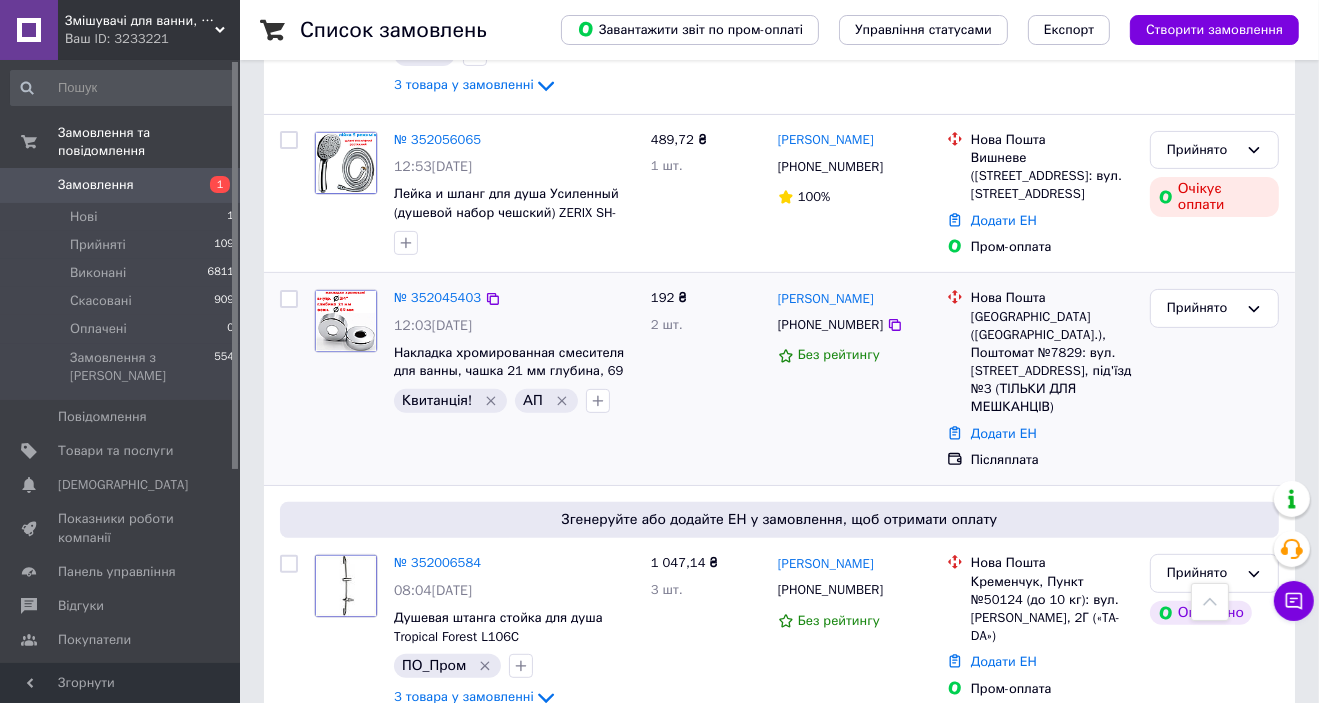 click 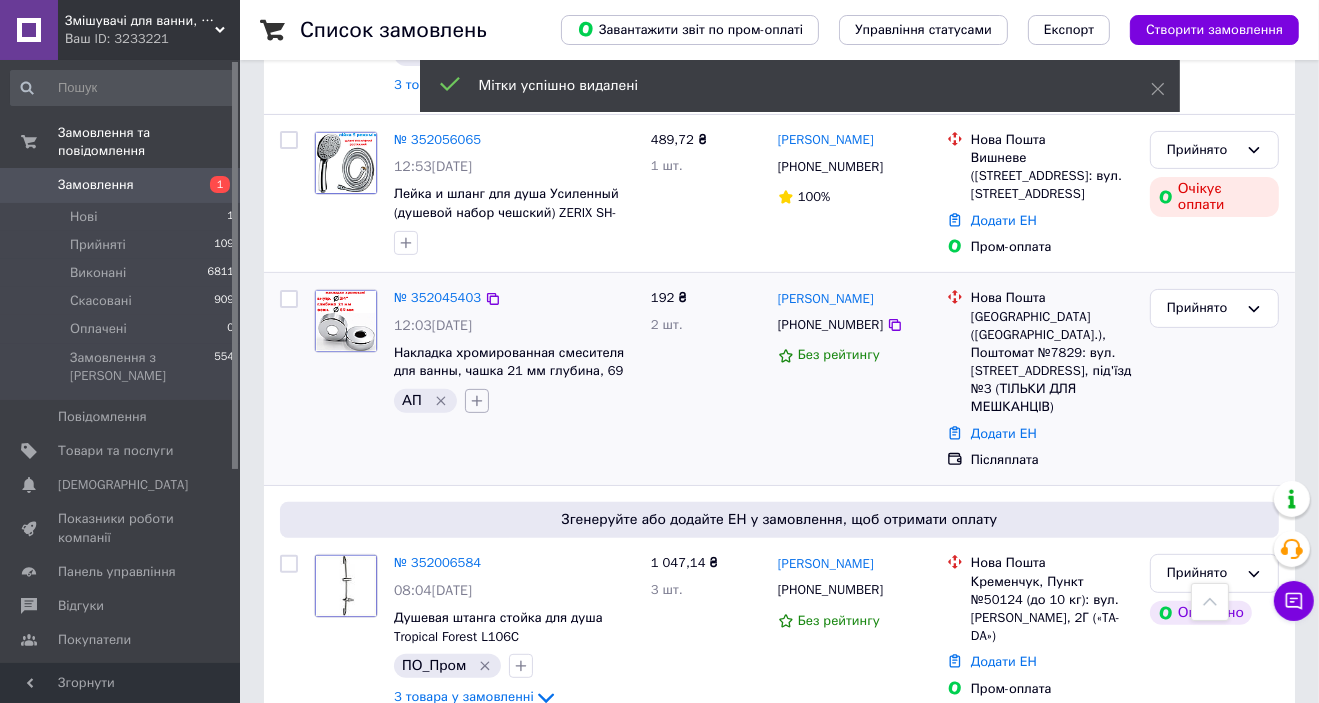 click 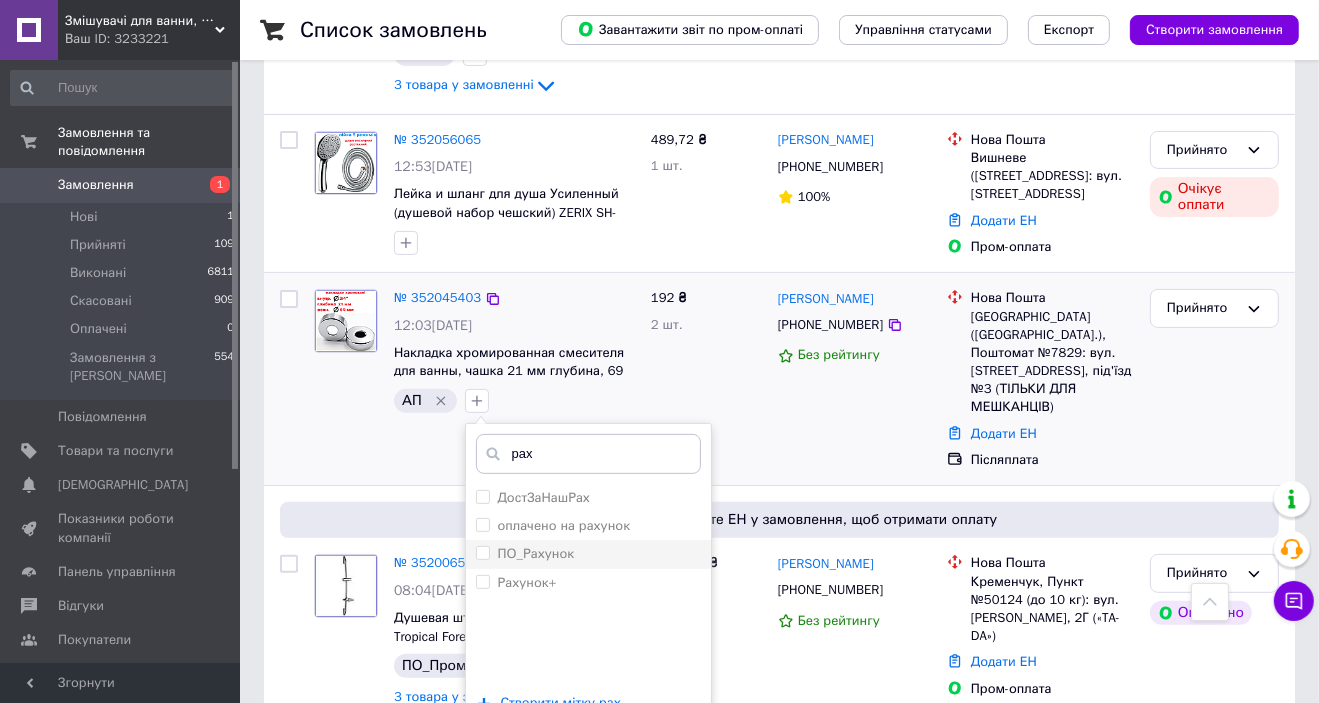 type on "рах" 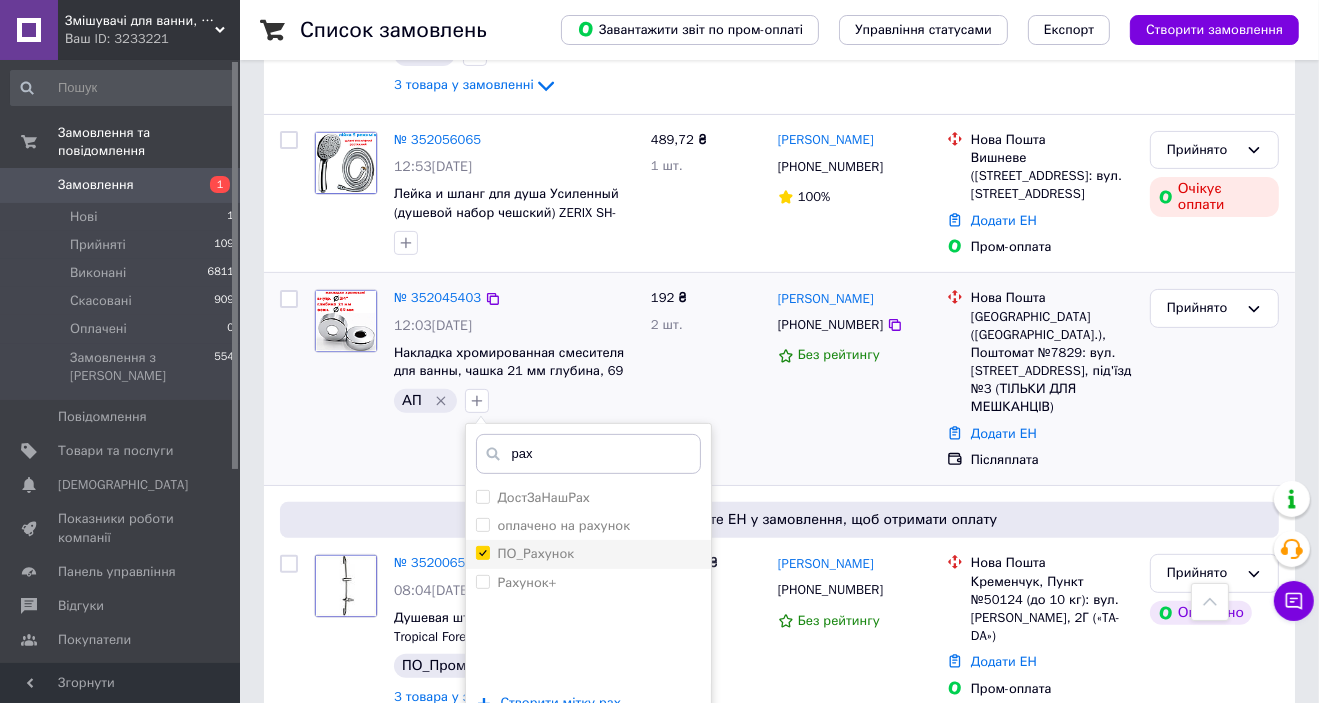 checkbox on "true" 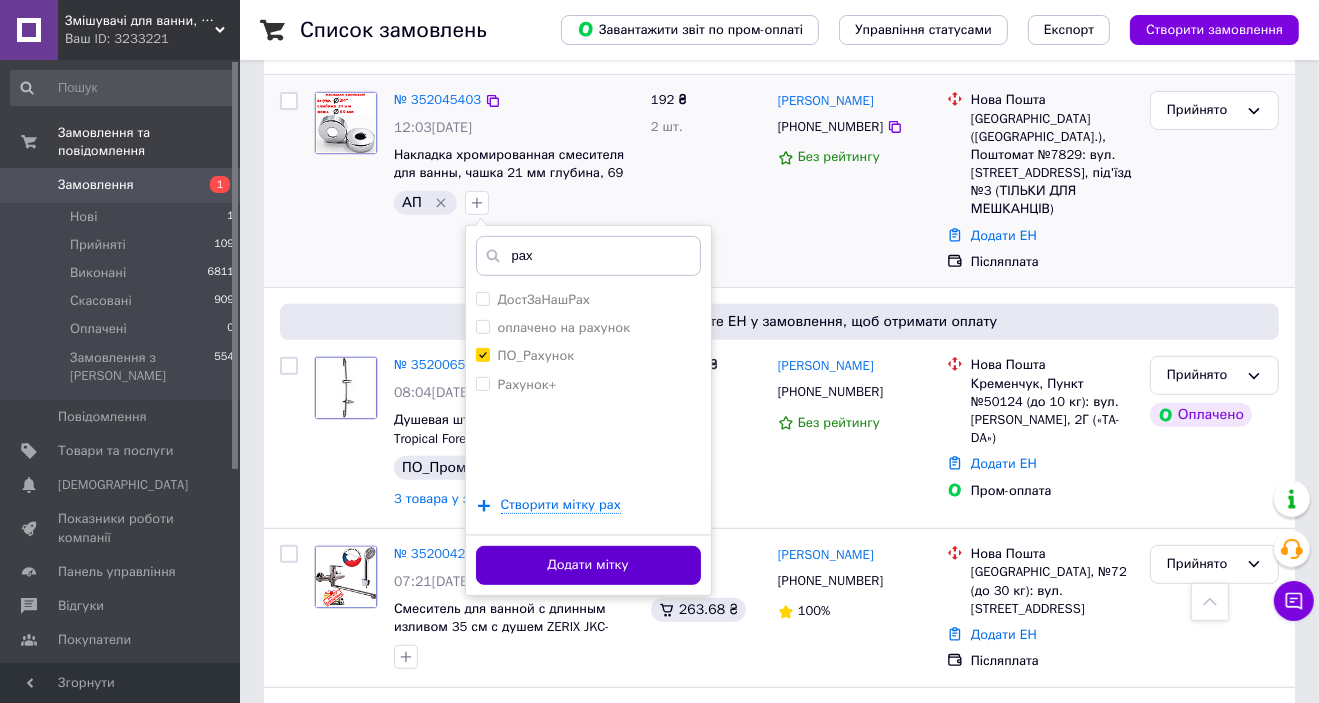 scroll, scrollTop: 720, scrollLeft: 0, axis: vertical 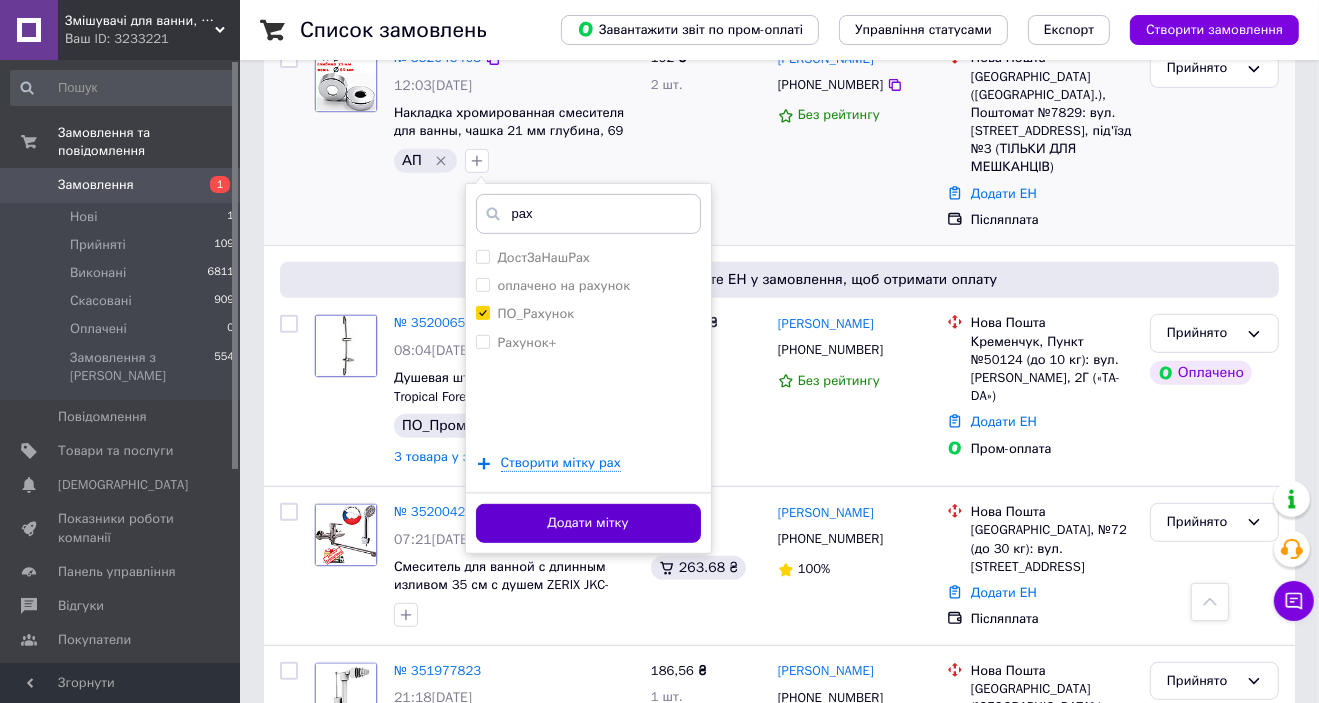 click on "Додати мітку" at bounding box center (588, 523) 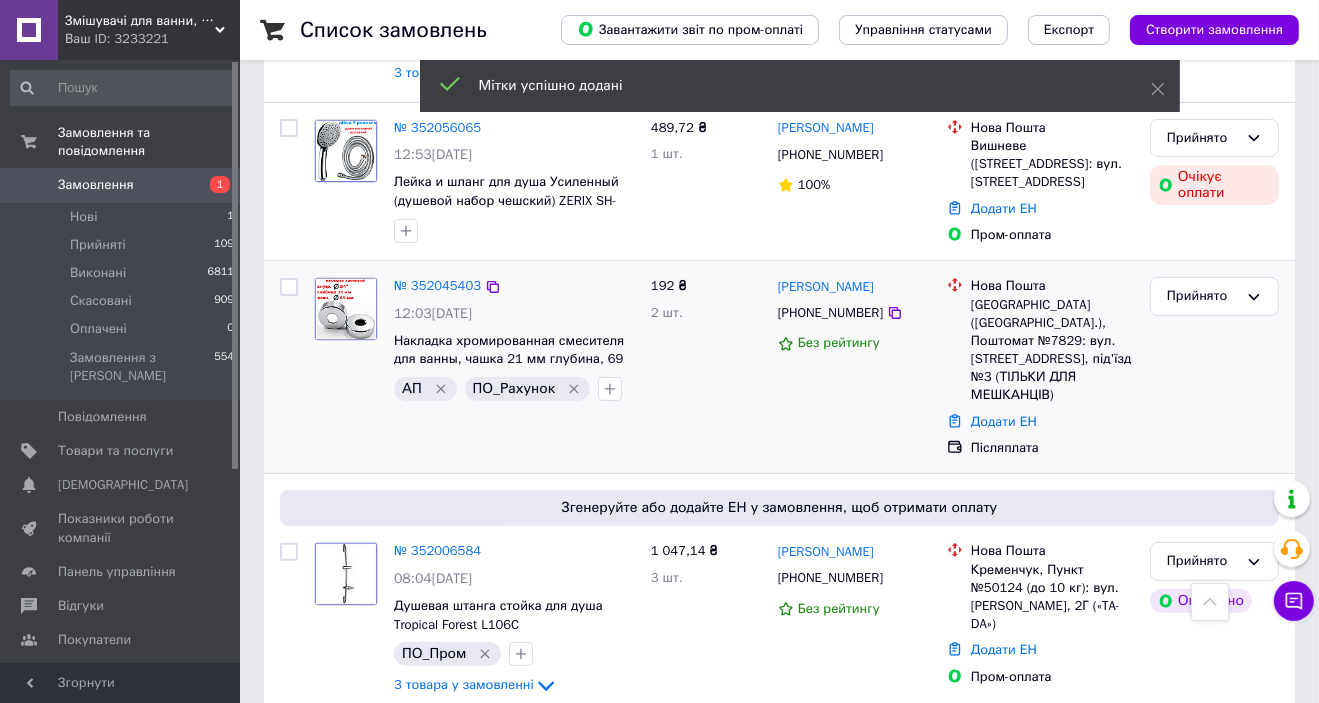 scroll, scrollTop: 480, scrollLeft: 0, axis: vertical 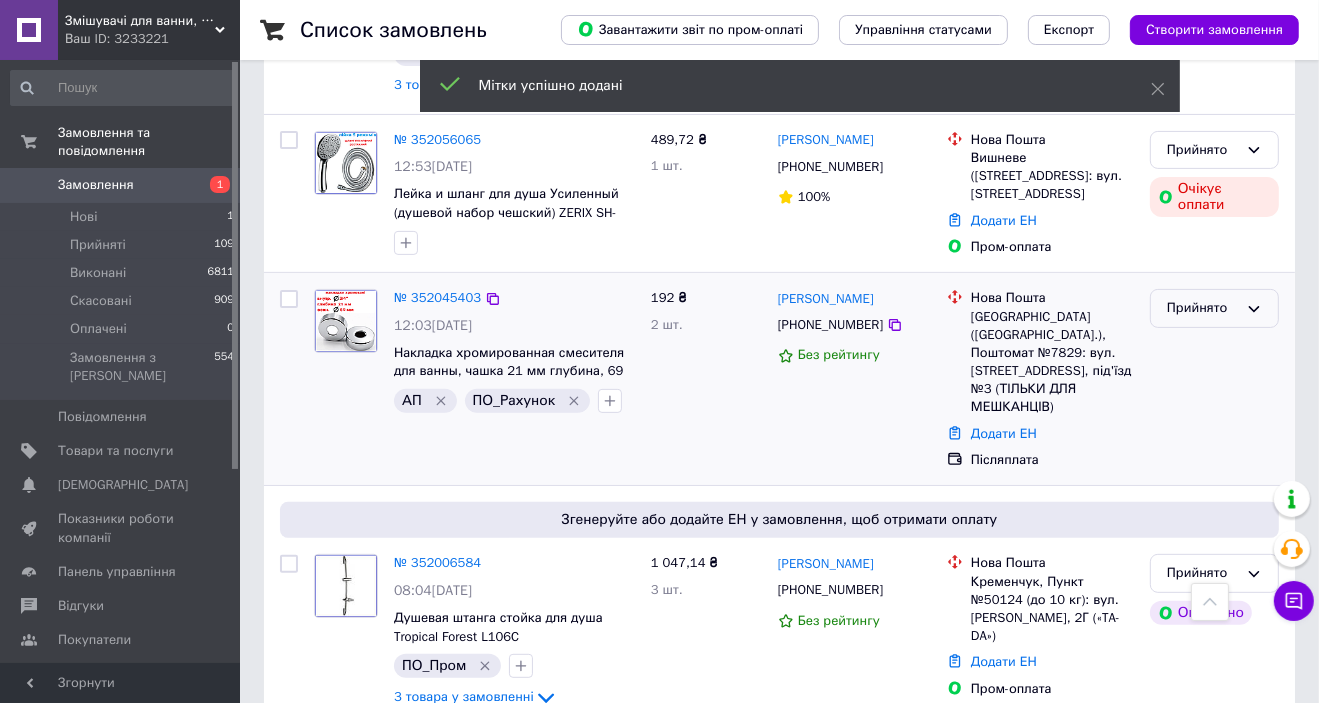 click on "Прийнято" at bounding box center (1202, 308) 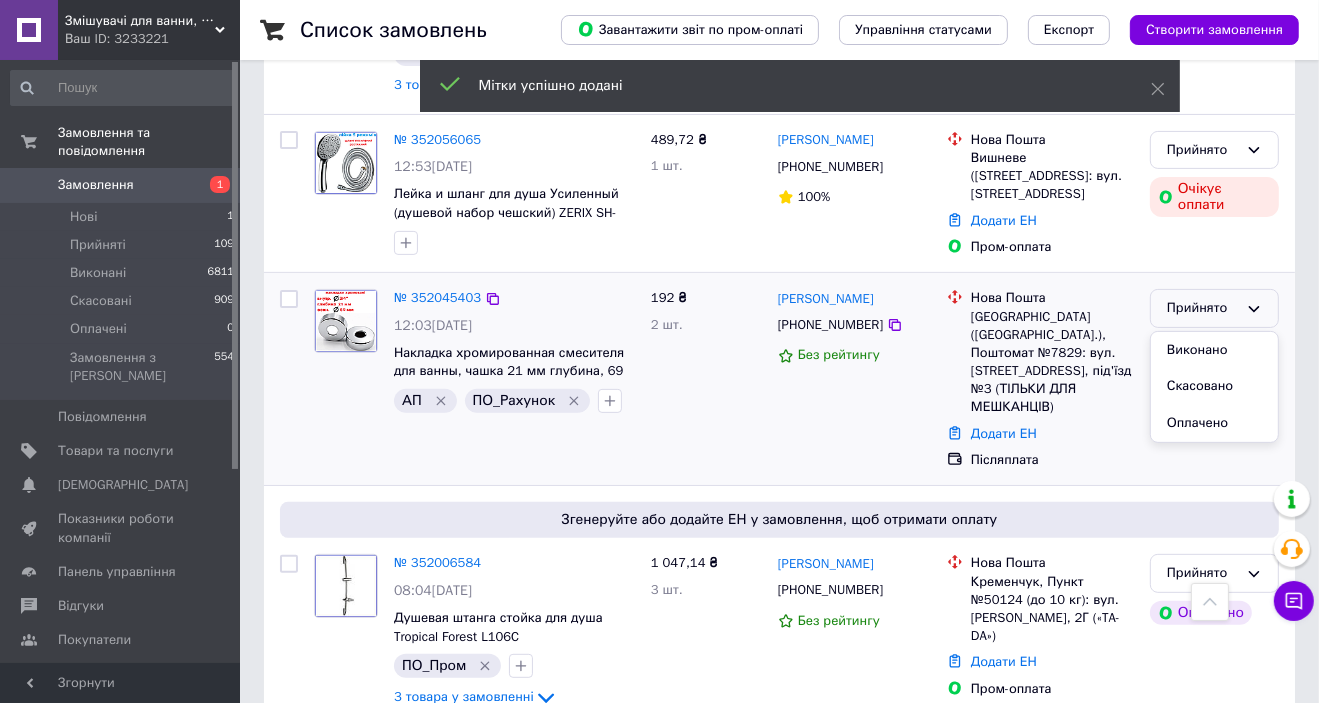 click on "Прийнято" at bounding box center (1202, 308) 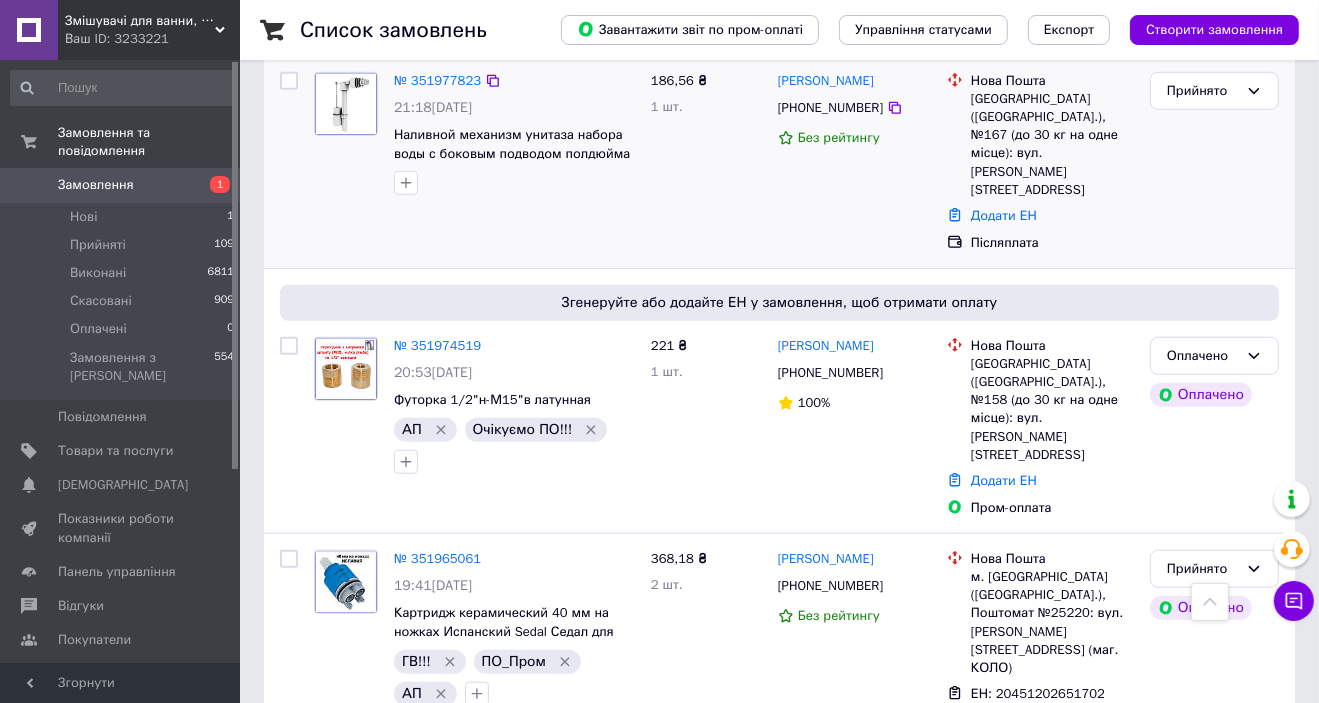scroll, scrollTop: 1360, scrollLeft: 0, axis: vertical 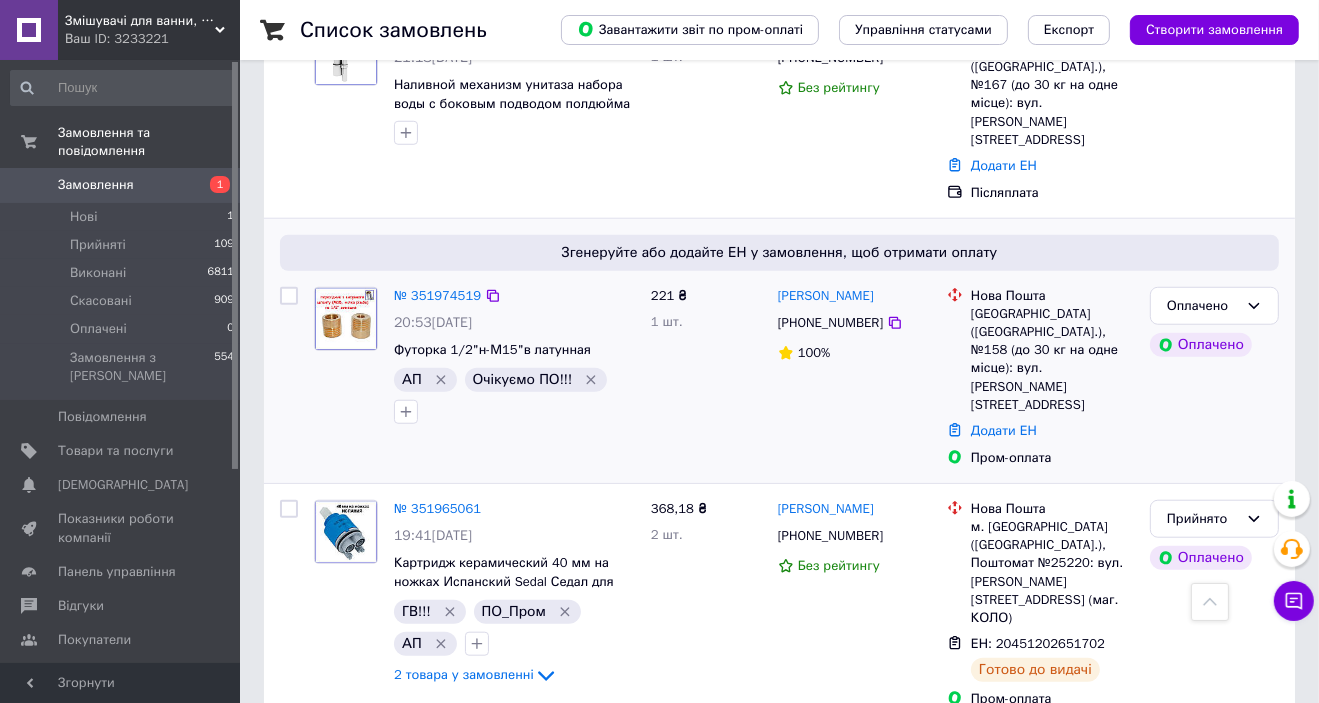 click 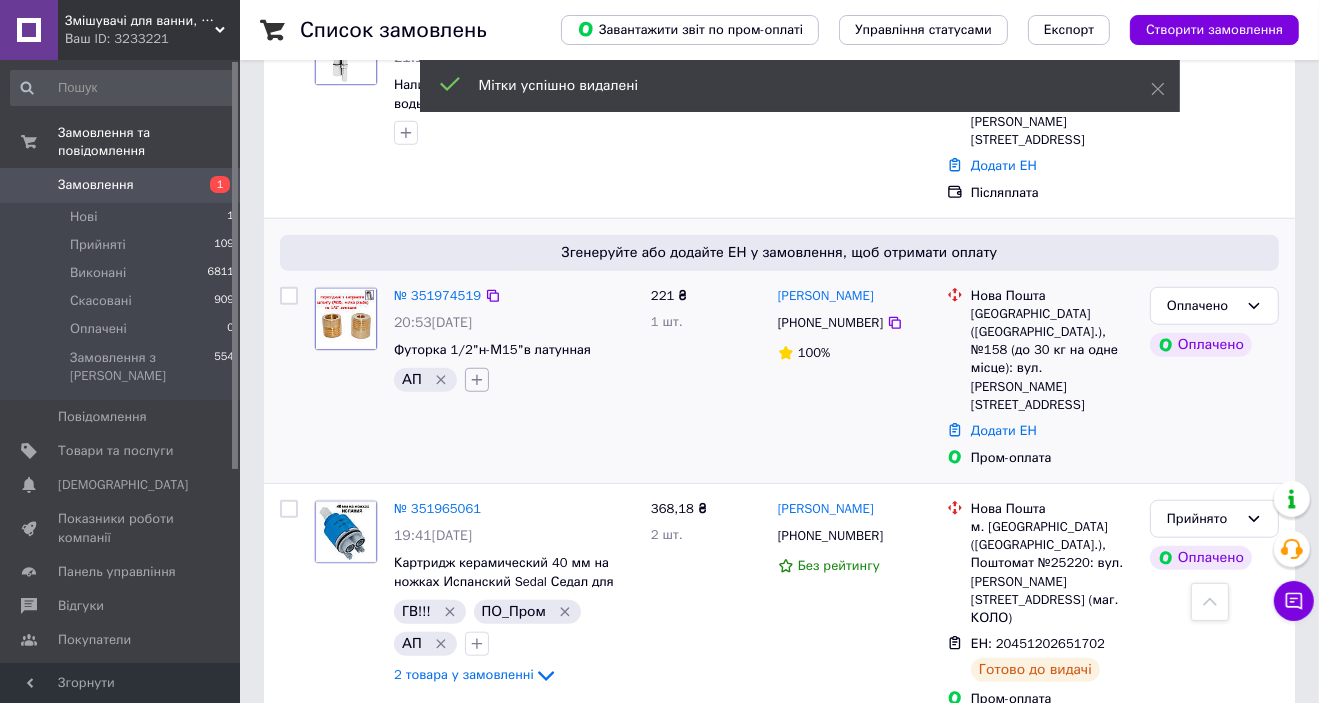 click 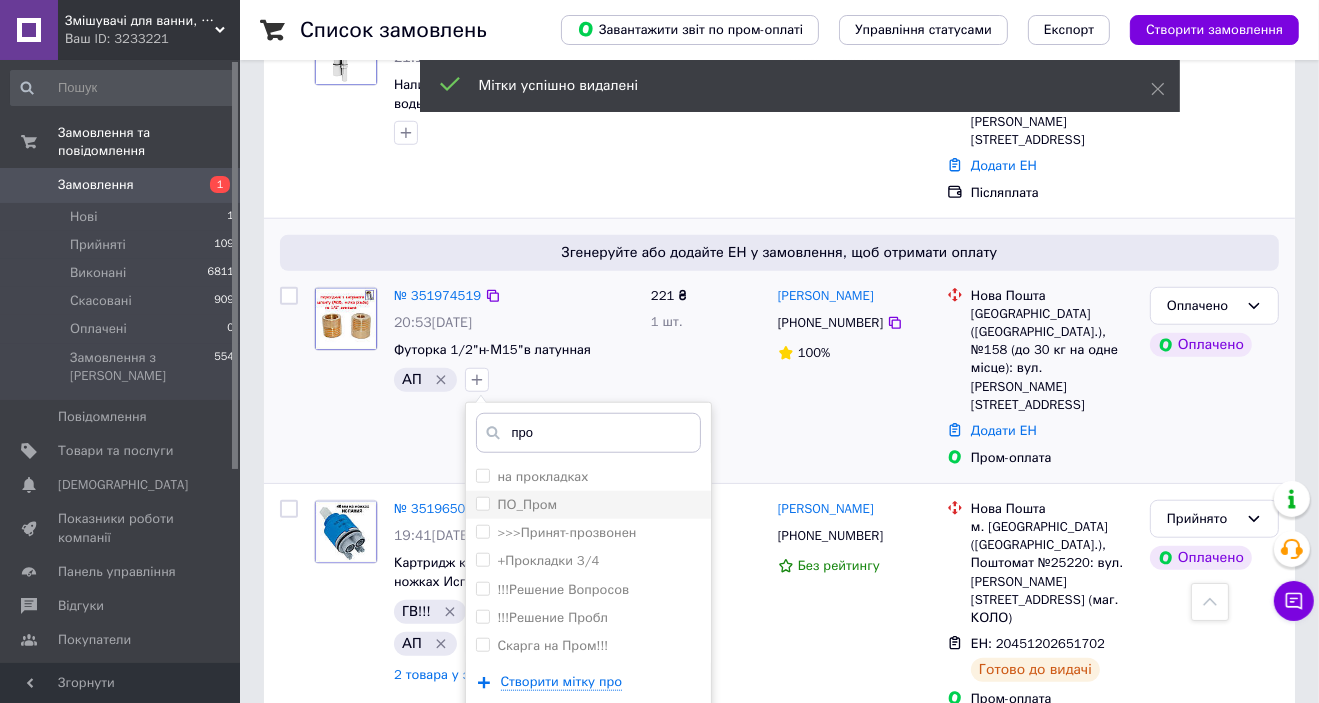 type on "про" 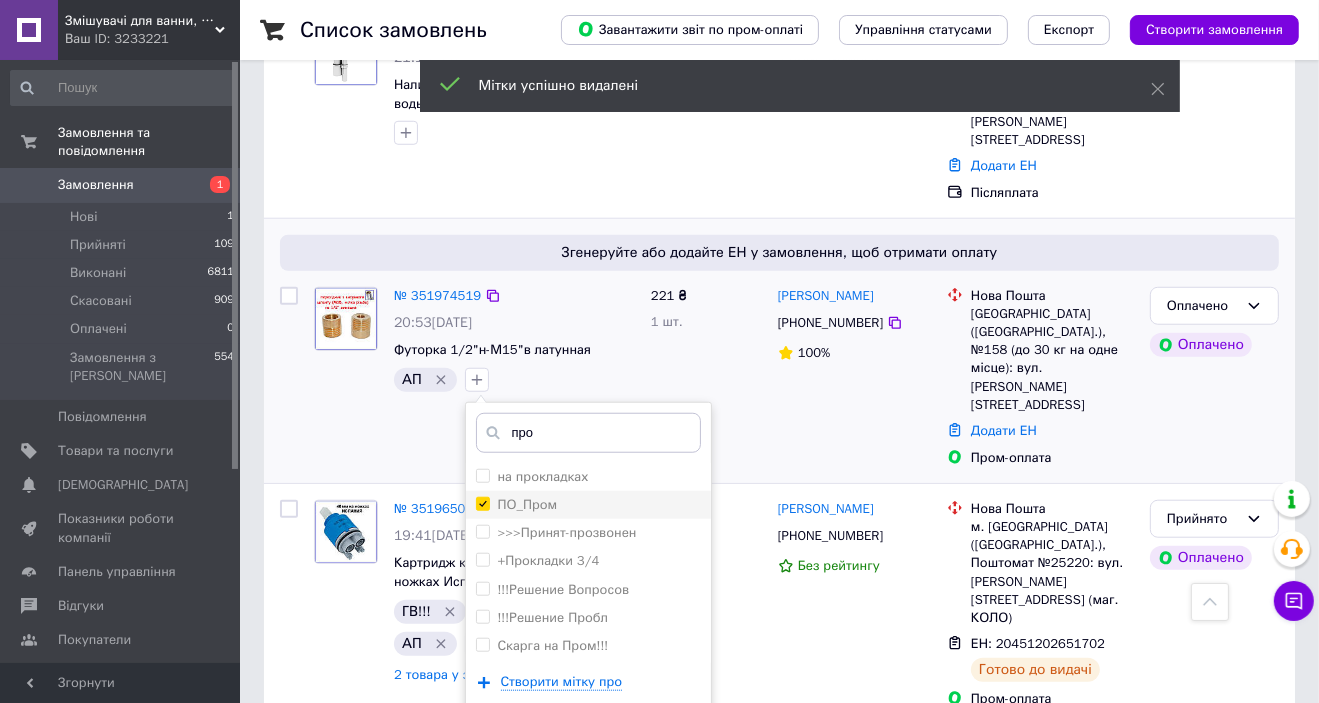 checkbox on "true" 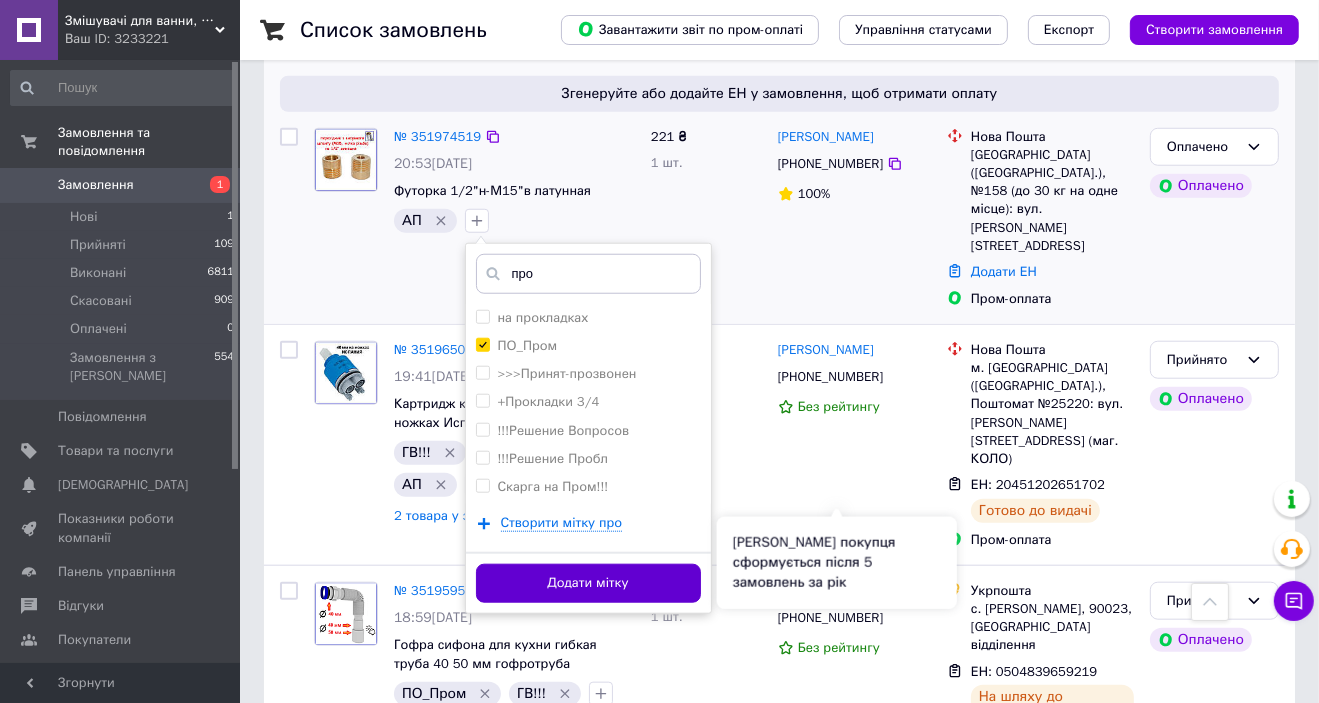 scroll, scrollTop: 1520, scrollLeft: 0, axis: vertical 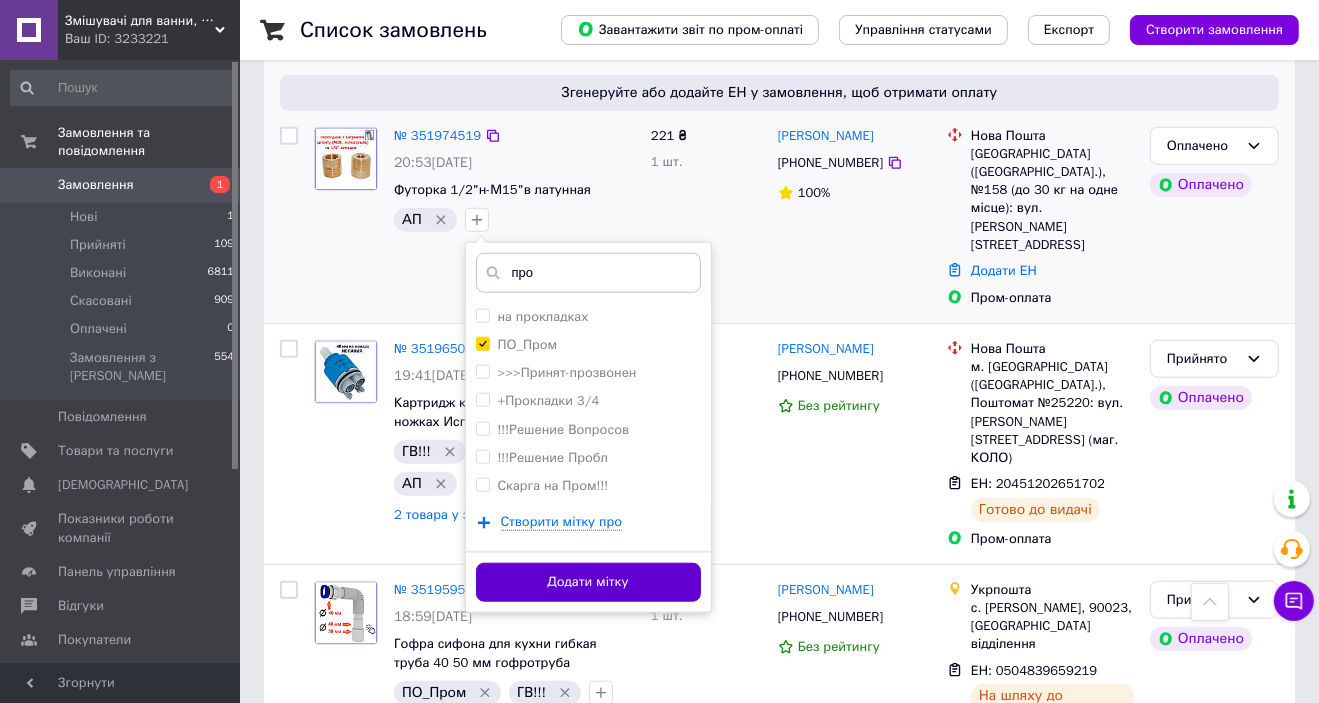 click on "Додати мітку" at bounding box center [588, 582] 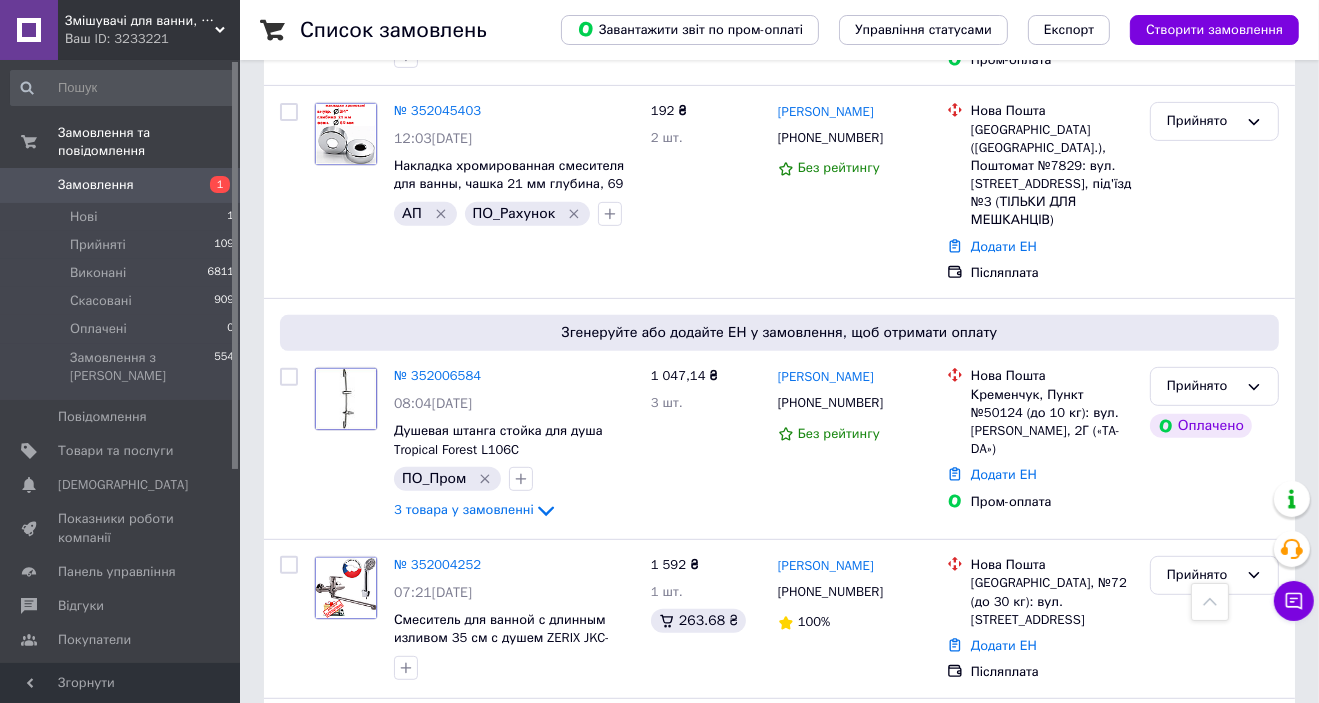scroll, scrollTop: 800, scrollLeft: 0, axis: vertical 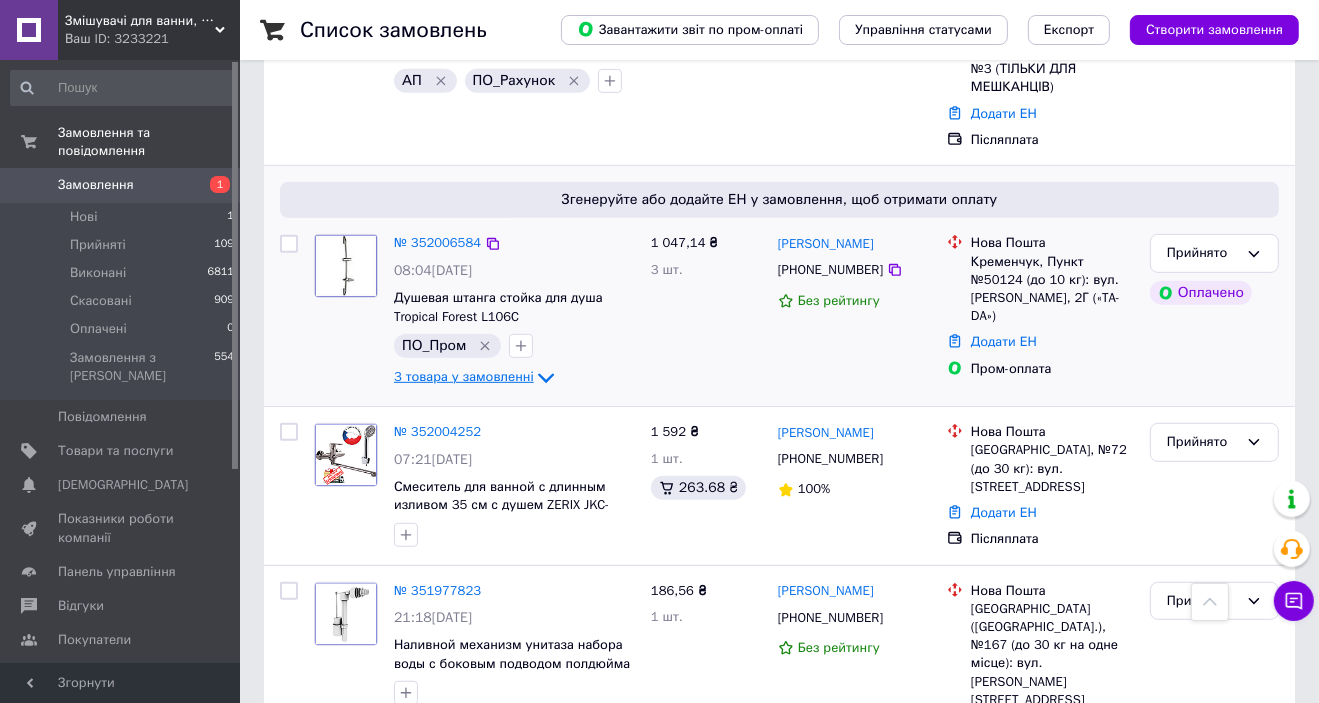 click on "3 товара у замовленні" at bounding box center [464, 377] 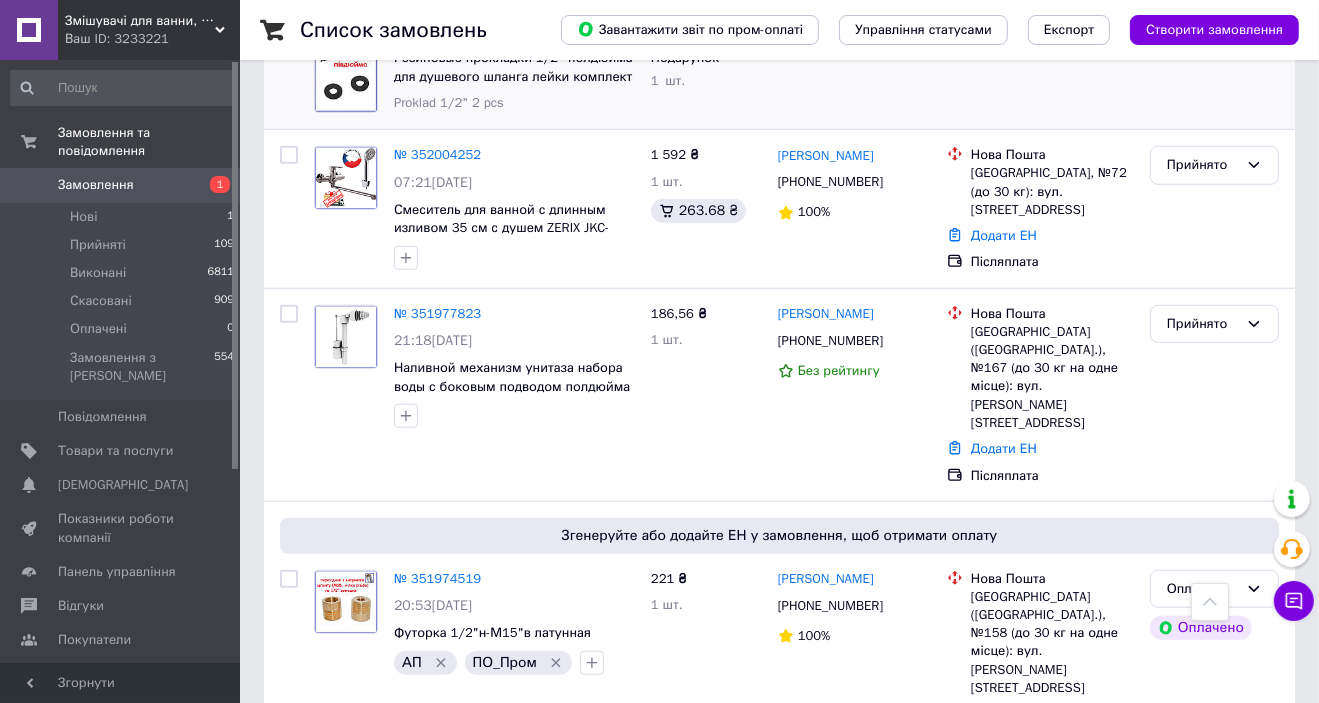 scroll, scrollTop: 1280, scrollLeft: 0, axis: vertical 